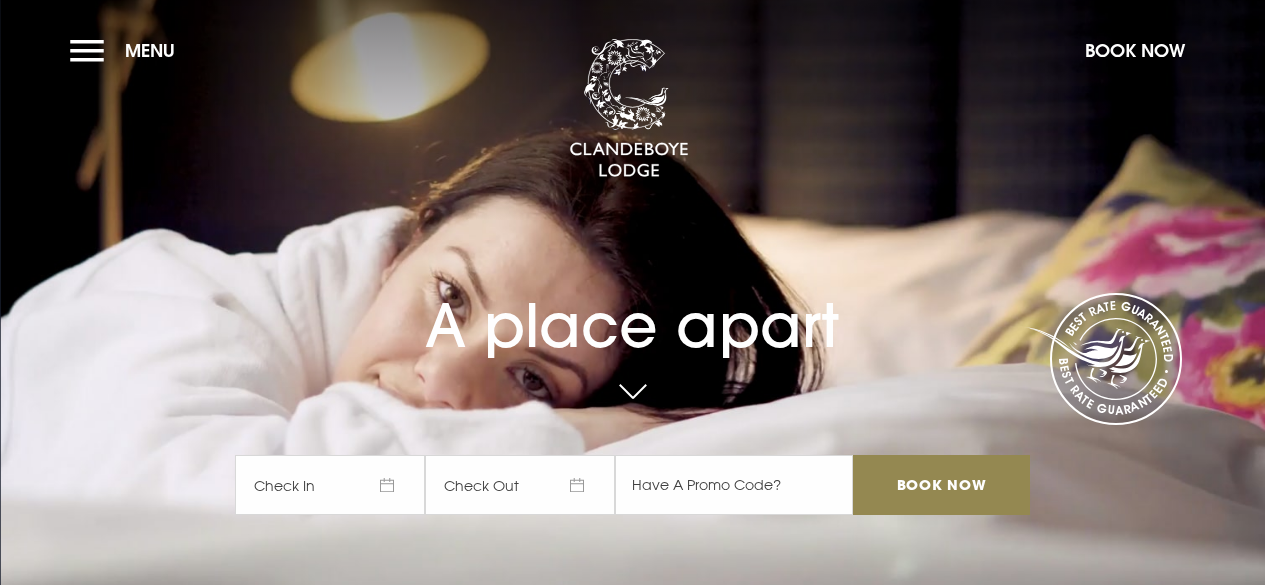 scroll, scrollTop: 0, scrollLeft: 0, axis: both 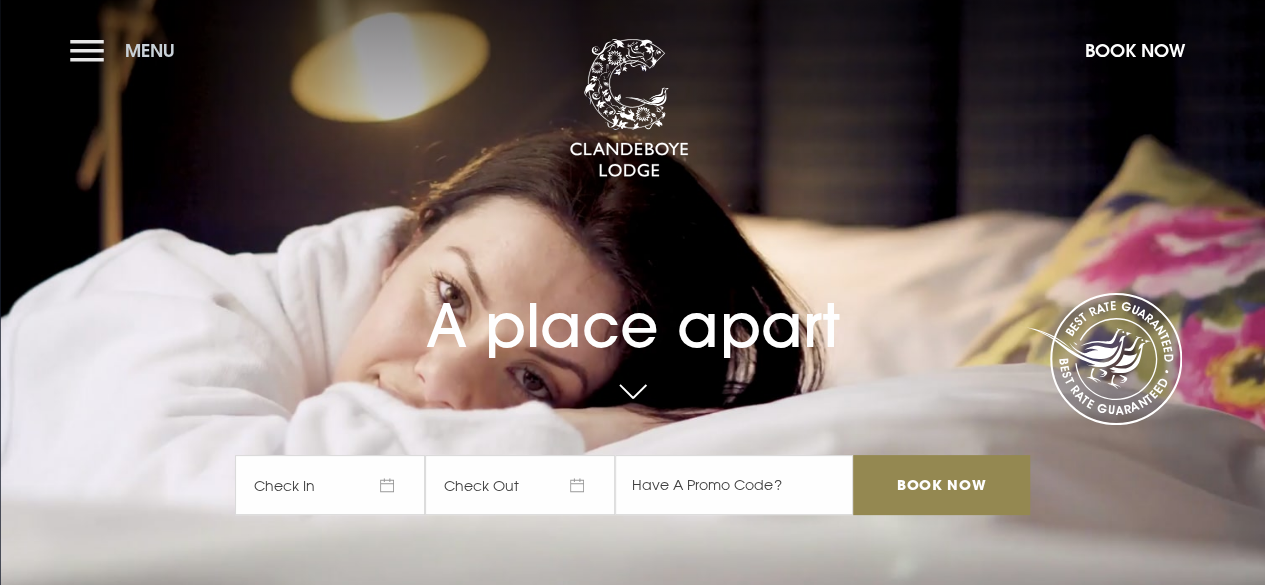 click on "Menu" at bounding box center [127, 50] 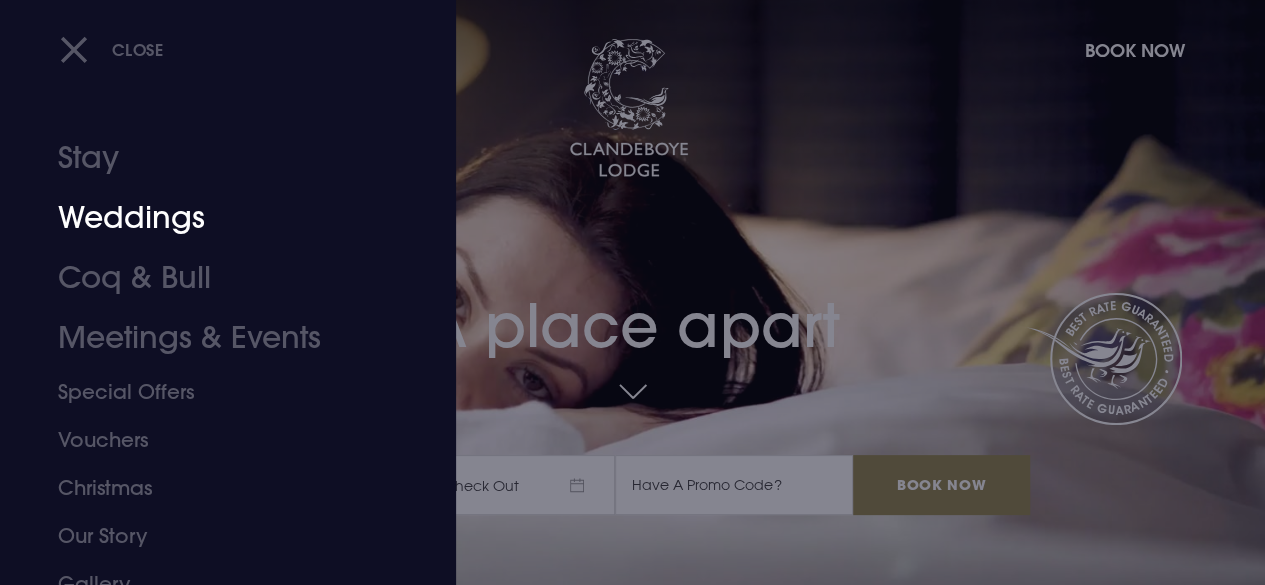click on "Weddings" at bounding box center [214, 218] 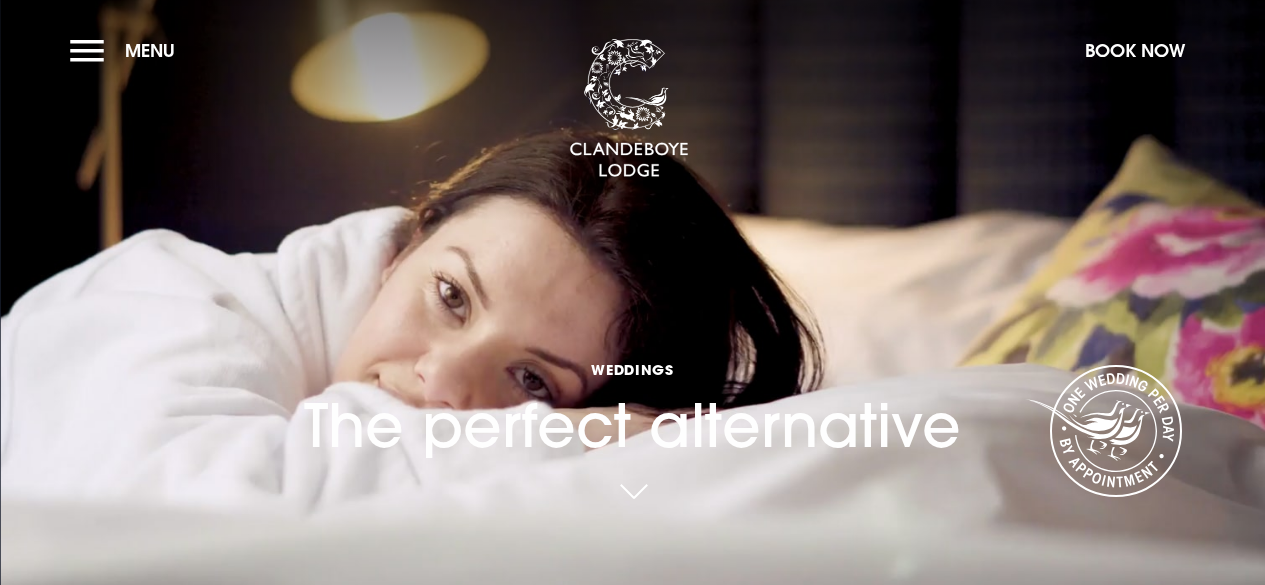 scroll, scrollTop: 0, scrollLeft: 0, axis: both 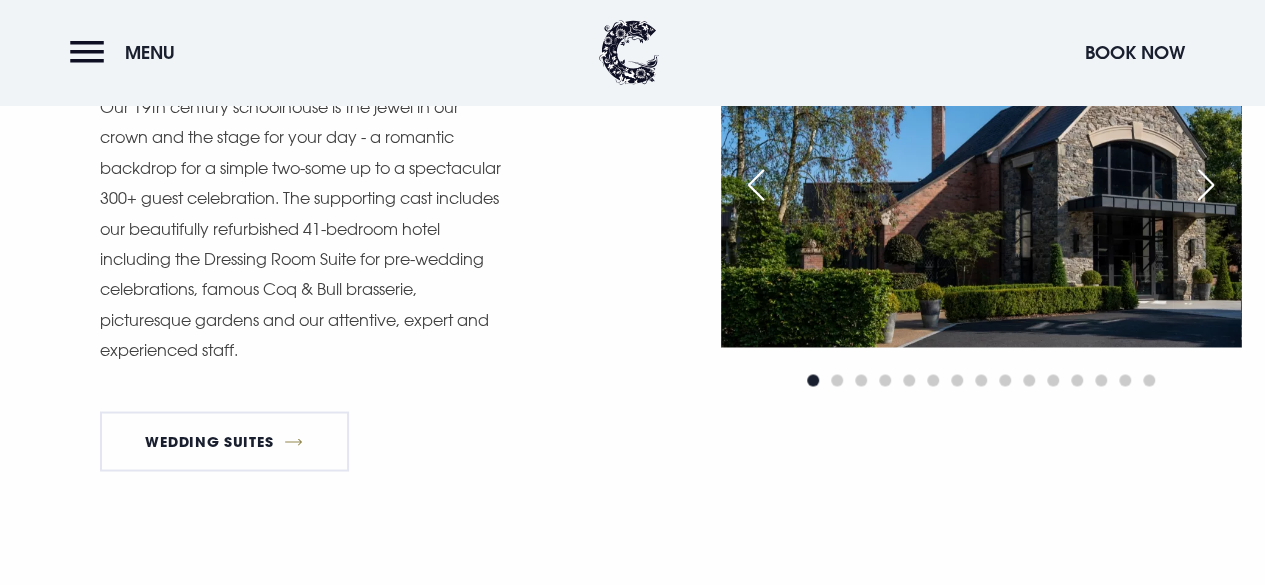 click at bounding box center [1206, 185] 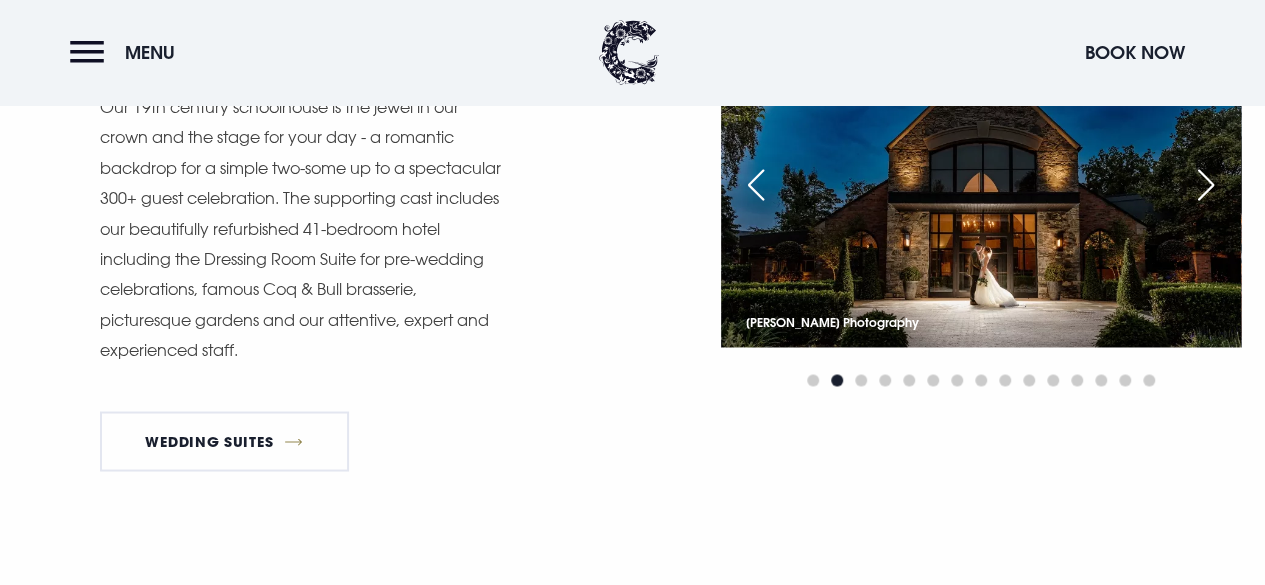 click at bounding box center (1206, 185) 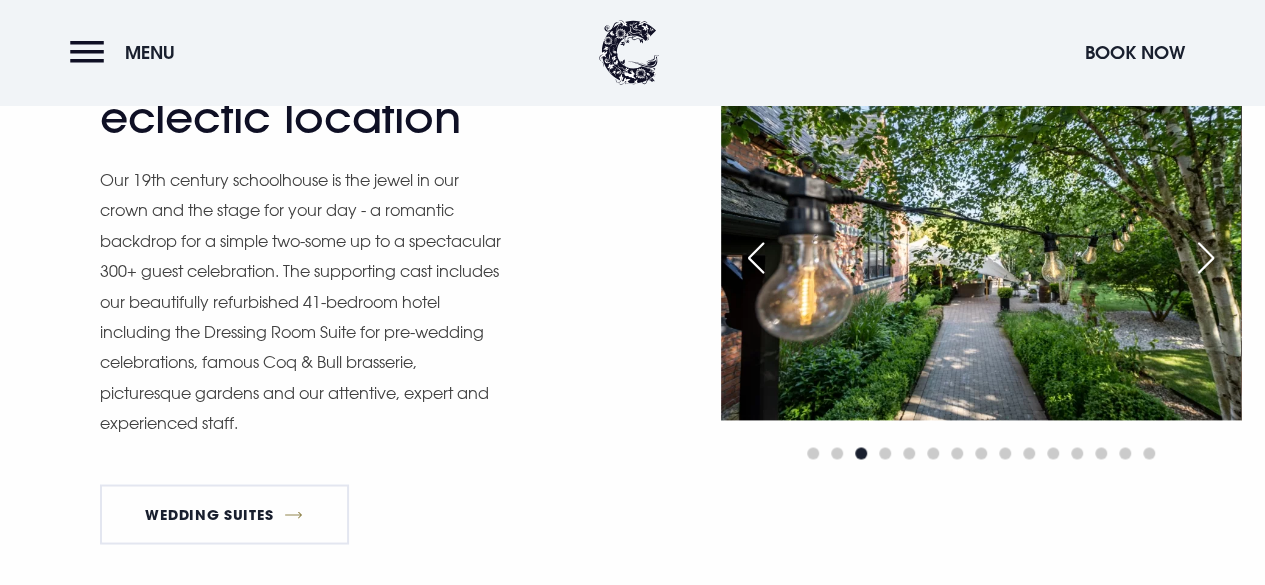 scroll, scrollTop: 1427, scrollLeft: 0, axis: vertical 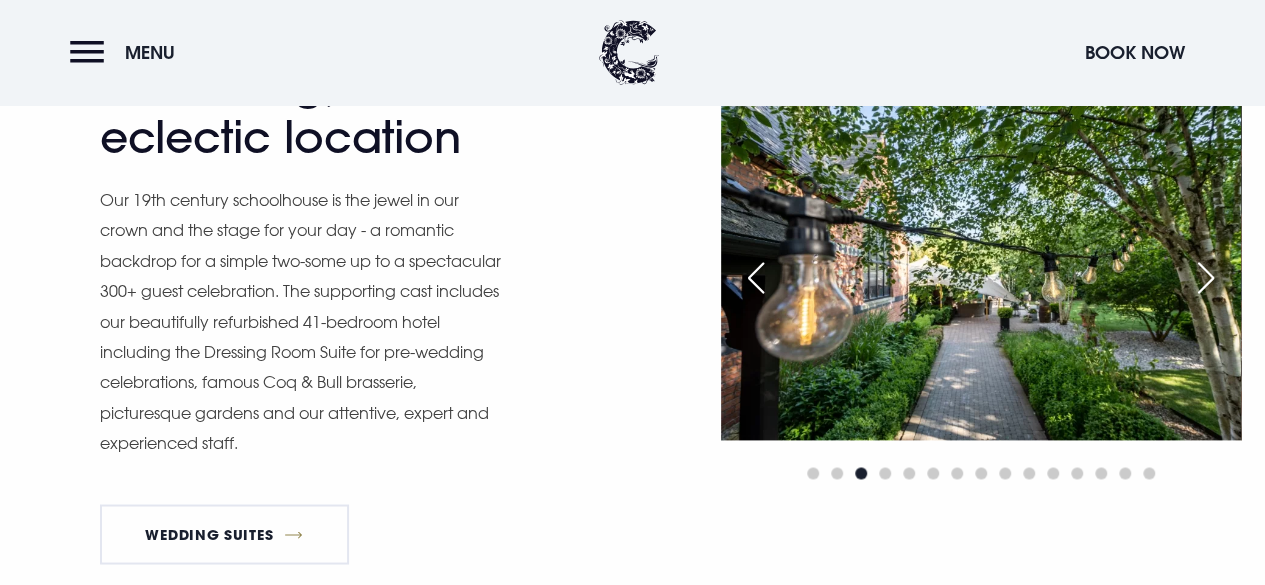 click at bounding box center [1206, 278] 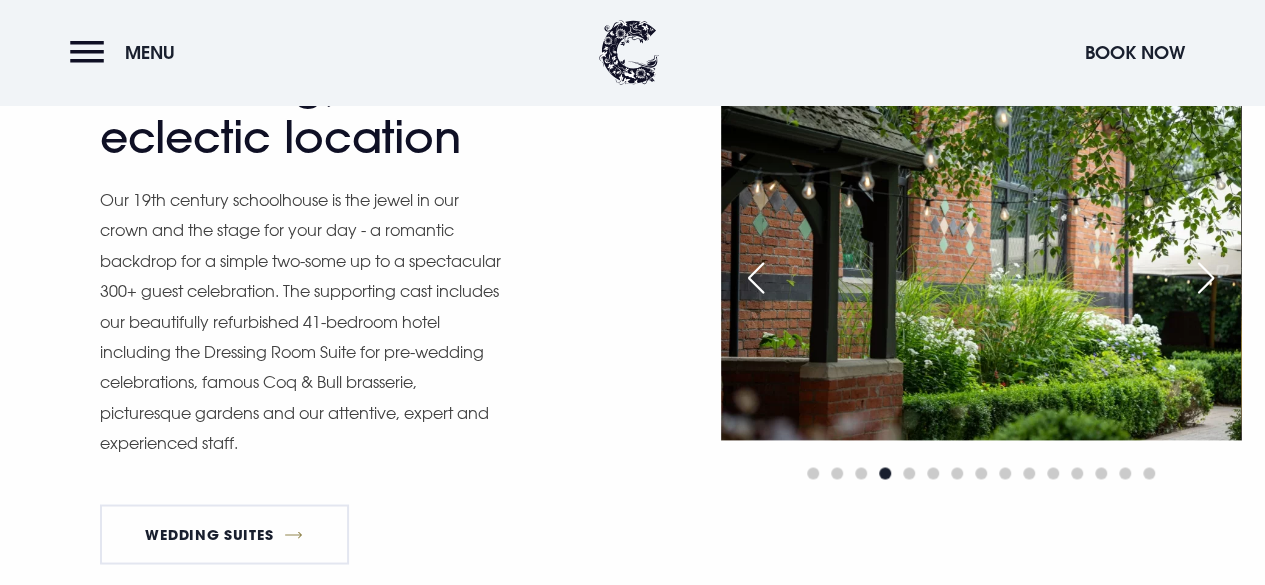 click at bounding box center (1206, 278) 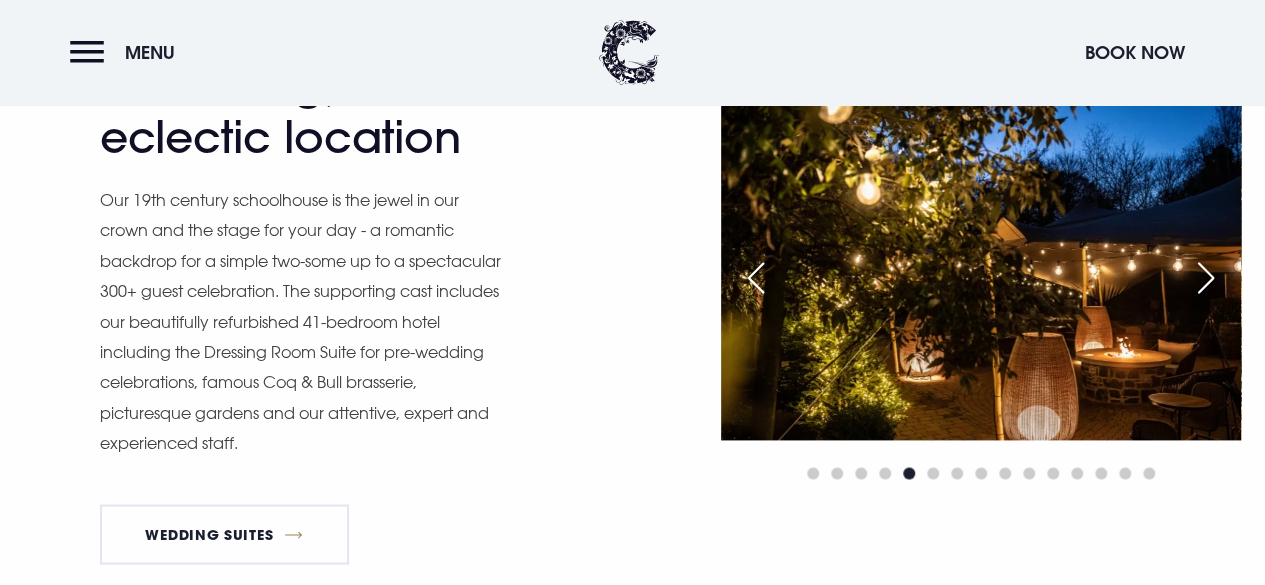 click at bounding box center (1206, 278) 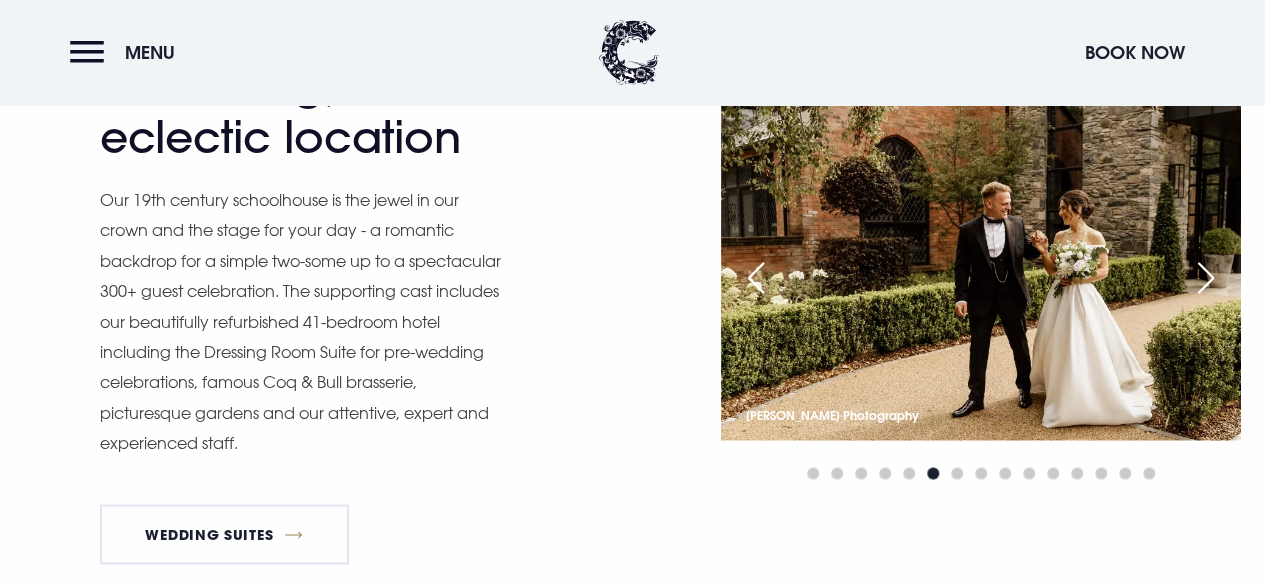 click at bounding box center (1206, 278) 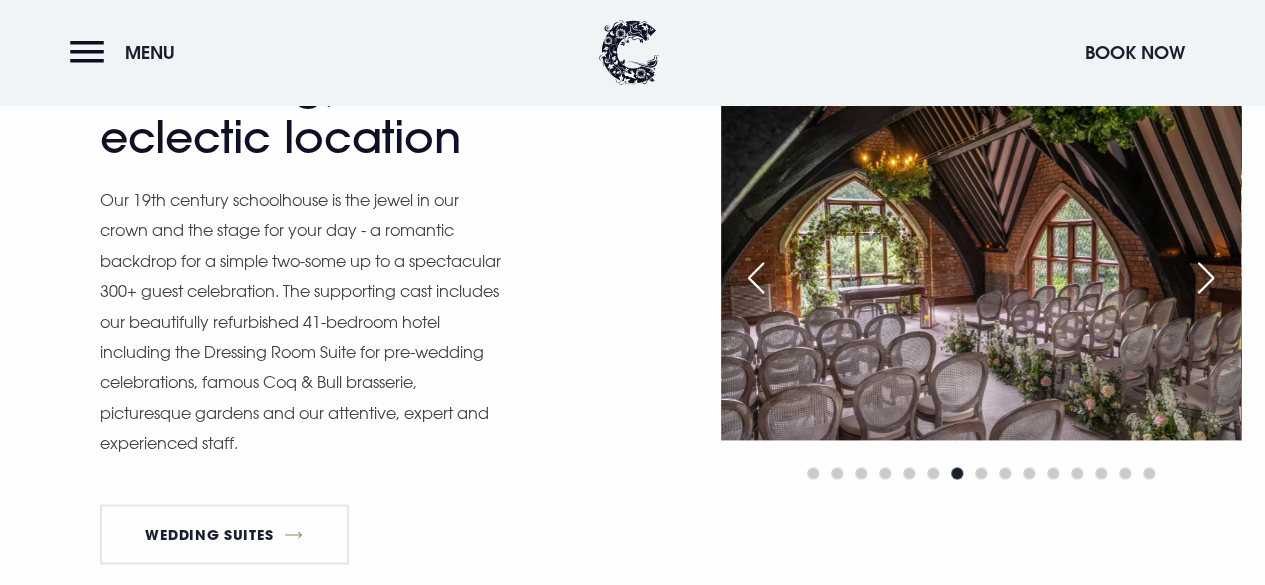 click at bounding box center [1206, 278] 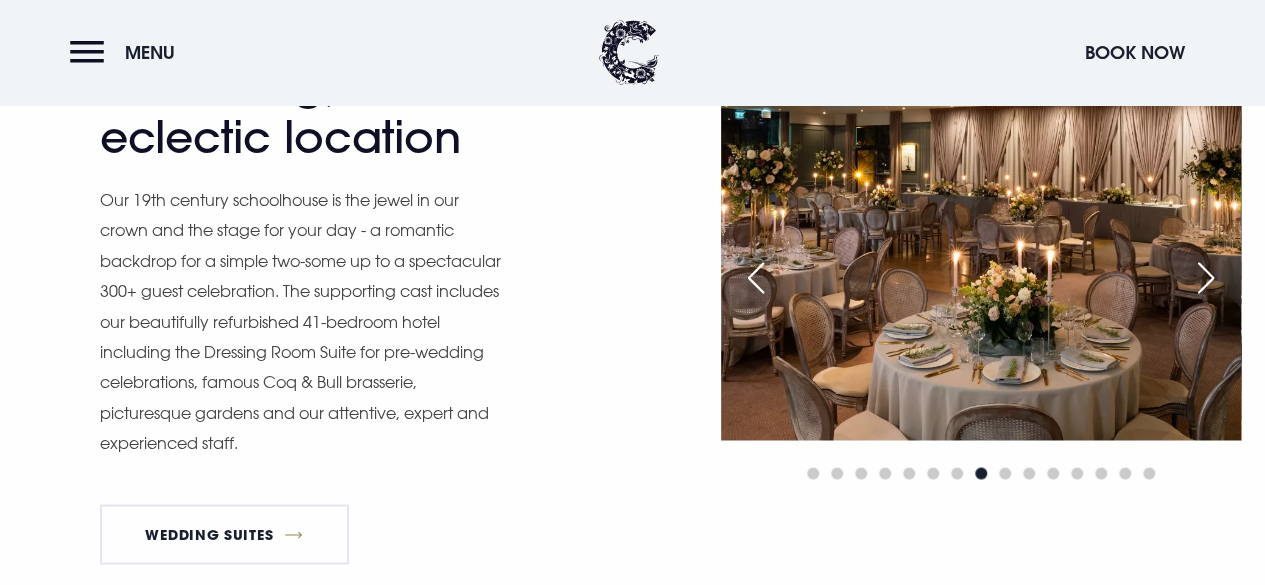 click at bounding box center [1206, 278] 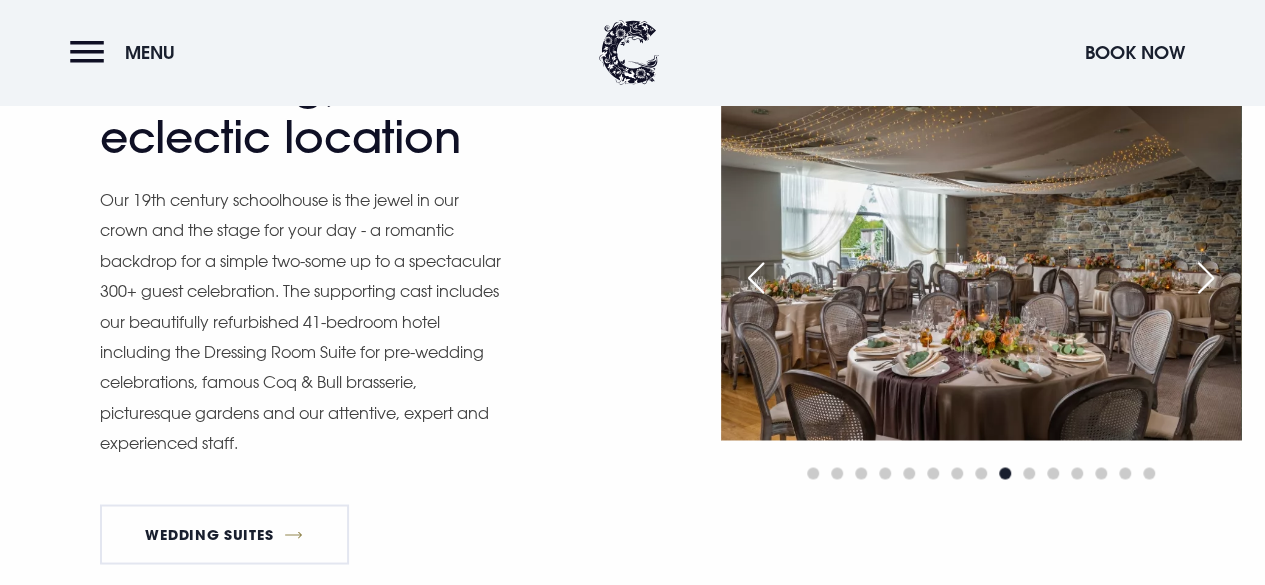 click at bounding box center [1206, 278] 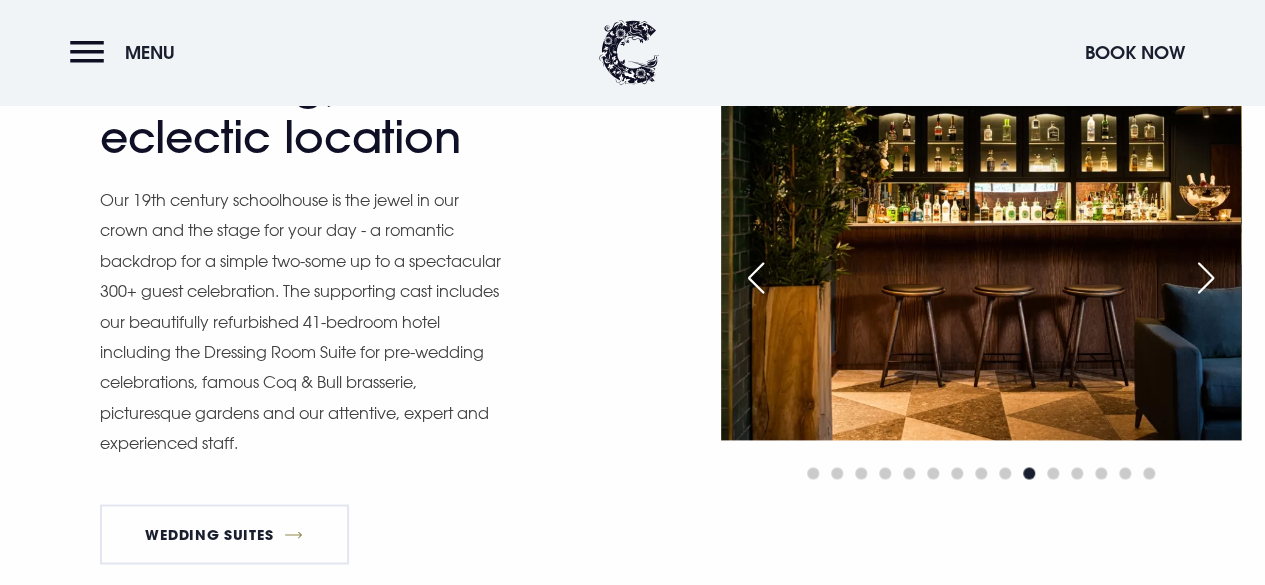 click at bounding box center [1206, 278] 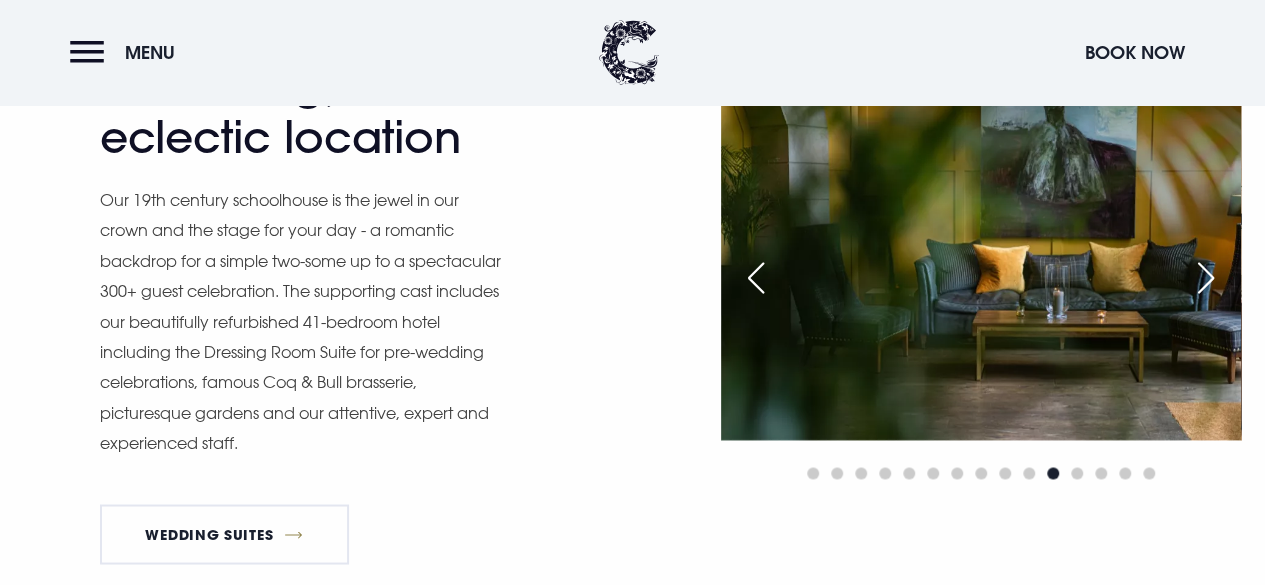 click at bounding box center [1206, 278] 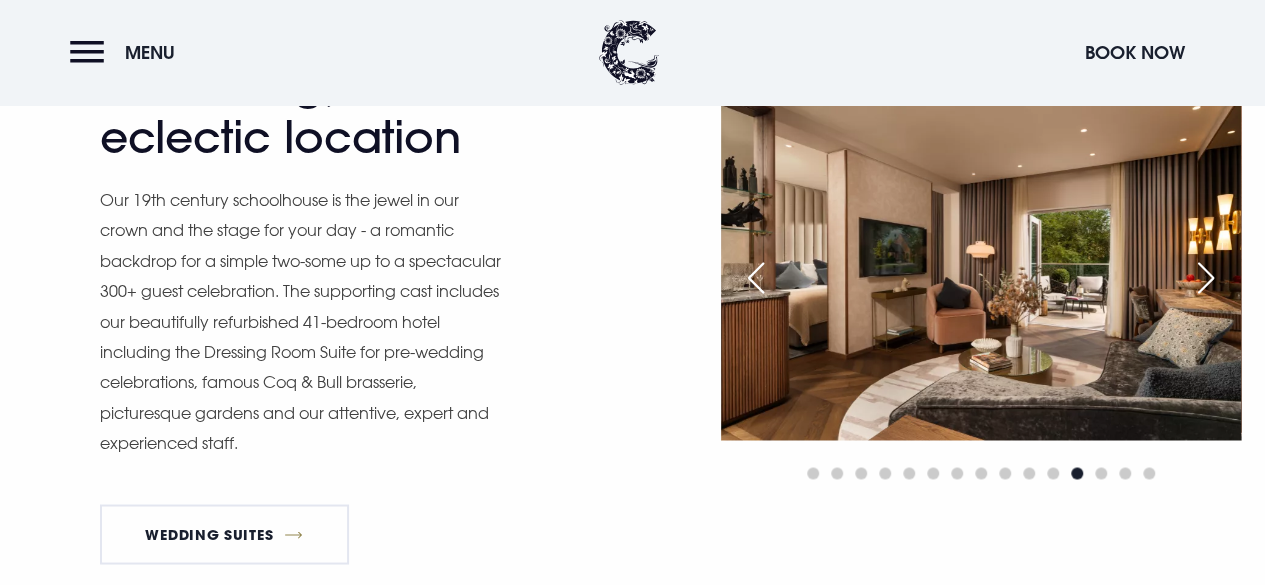 click at bounding box center (1206, 278) 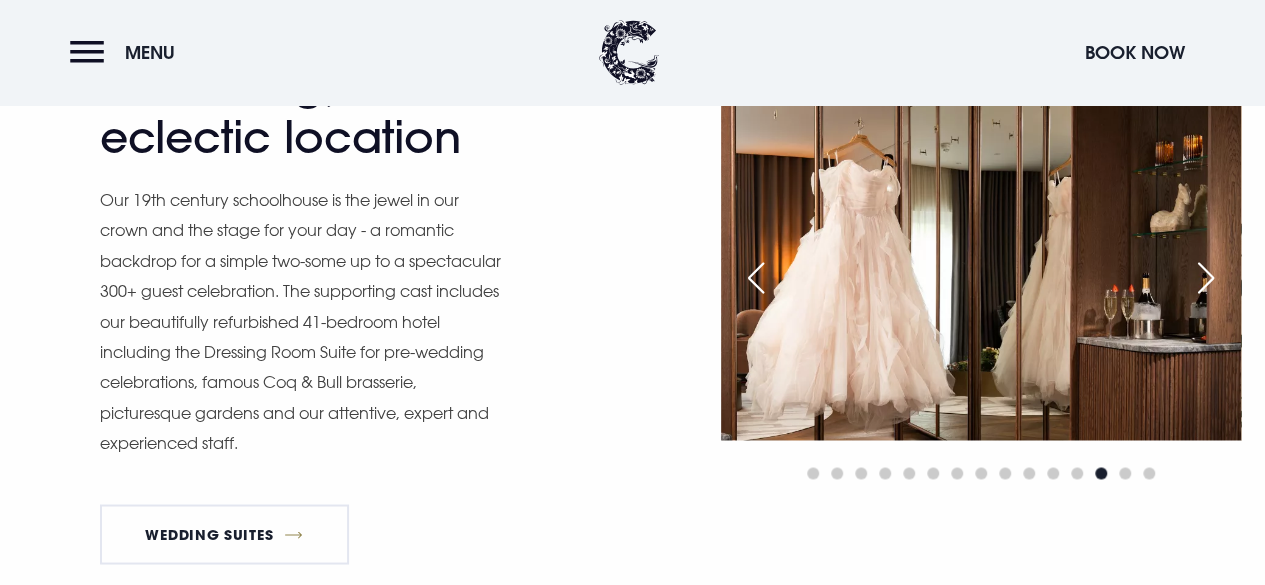 click at bounding box center (1206, 278) 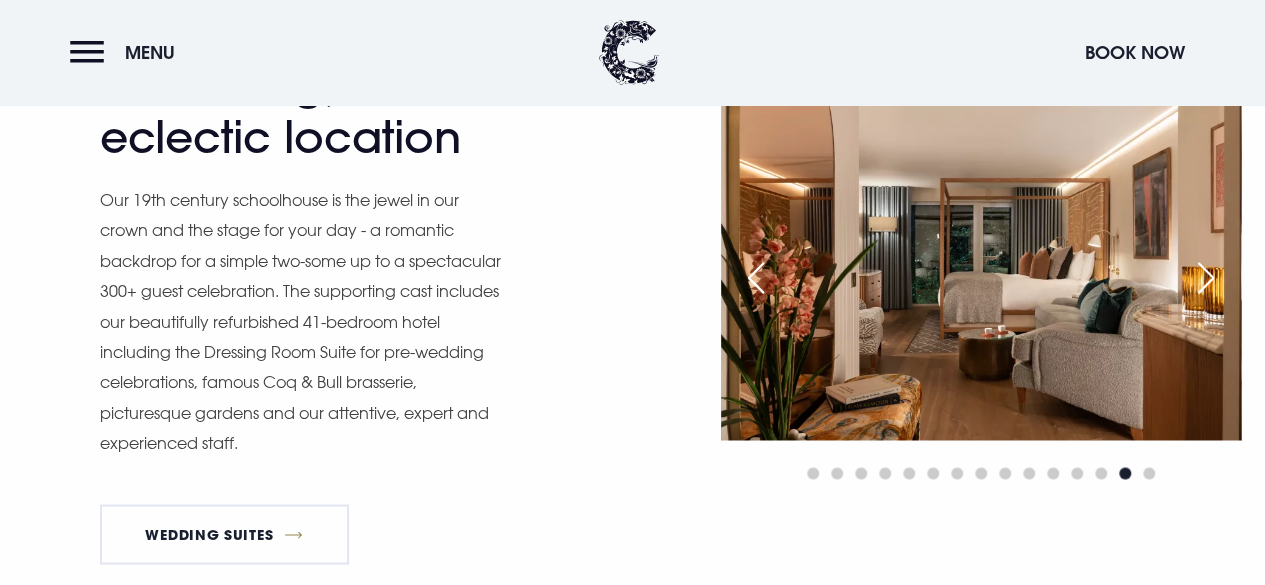 click at bounding box center [1206, 278] 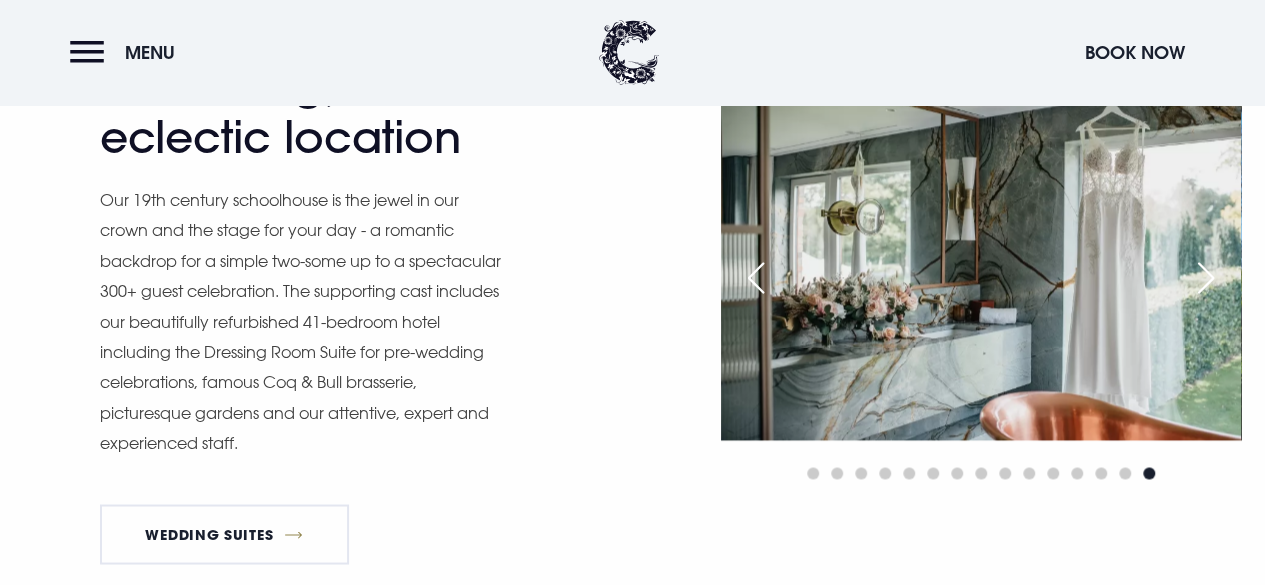 click at bounding box center [1206, 278] 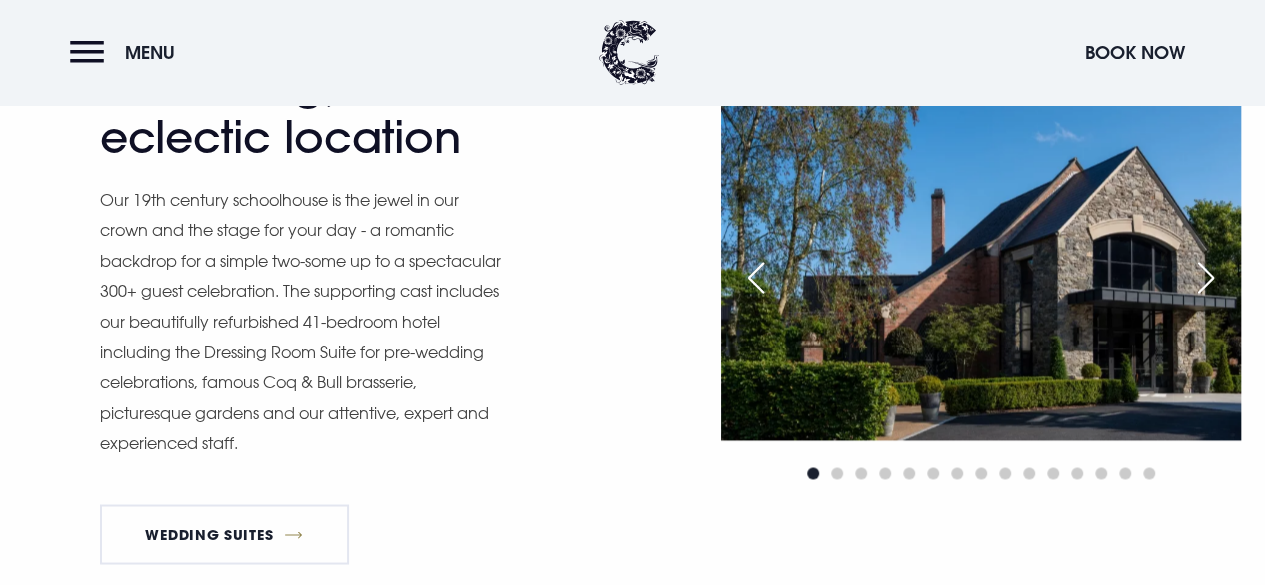click on "Our 19th century schoolhouse is the jewel in our crown and the stage for your day - a romantic backdrop for a simple two-some up to a spectacular 300+ guest celebration. The supporting cast includes our beautifully refurbished 41-bedroom hotel including the Dressing Room Suite for pre-wedding celebrations, famous Coq & Bull brasserie, picturesque gardens and our attentive, expert and experienced staff." at bounding box center (305, 322) 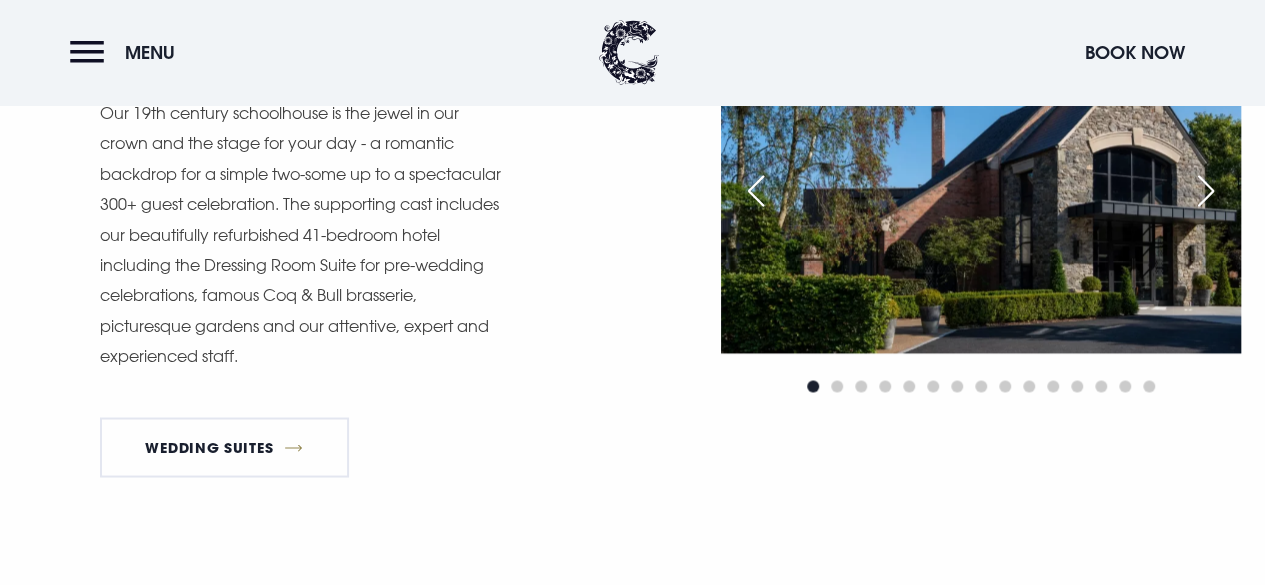 scroll, scrollTop: 1547, scrollLeft: 0, axis: vertical 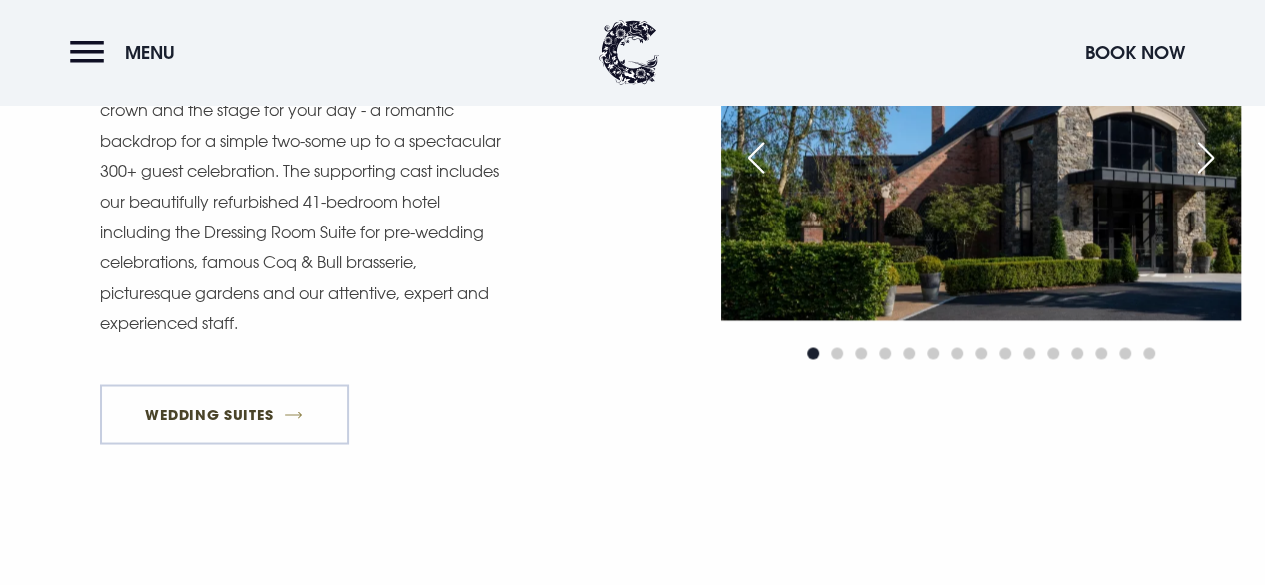 click on "Wedding Suites" at bounding box center [224, 414] 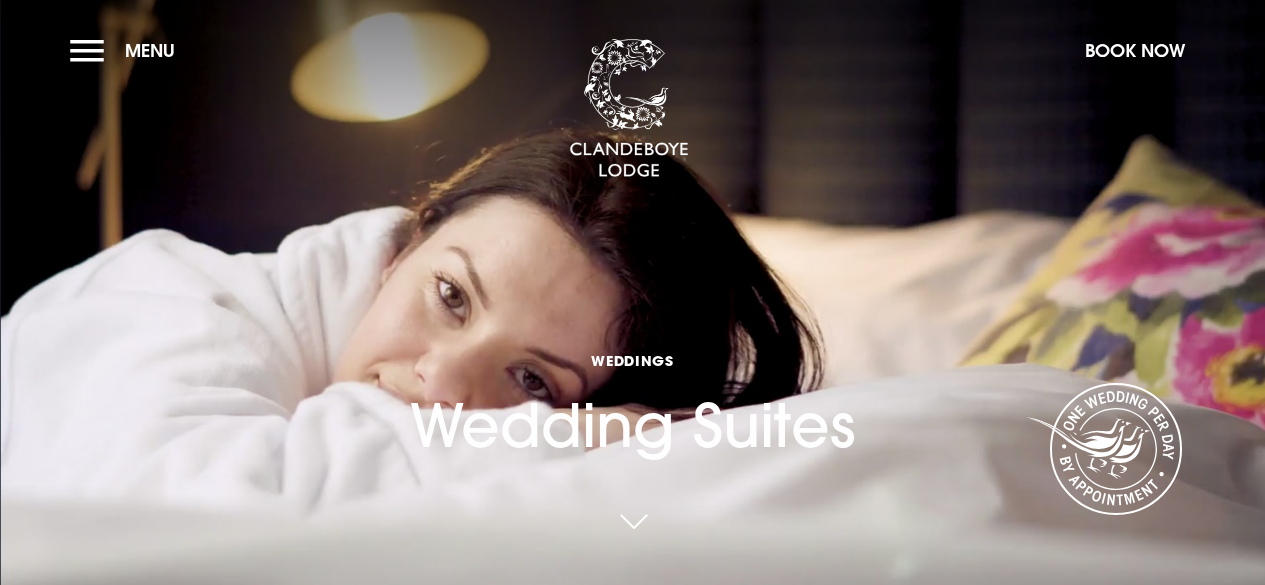 scroll, scrollTop: 0, scrollLeft: 0, axis: both 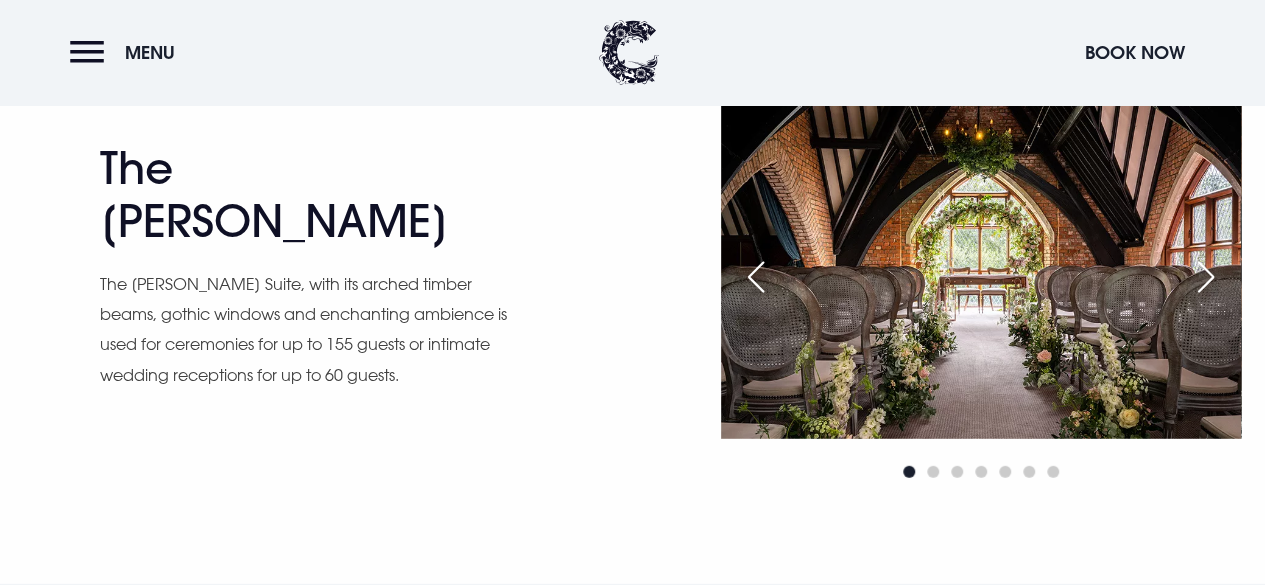 click at bounding box center (1206, 277) 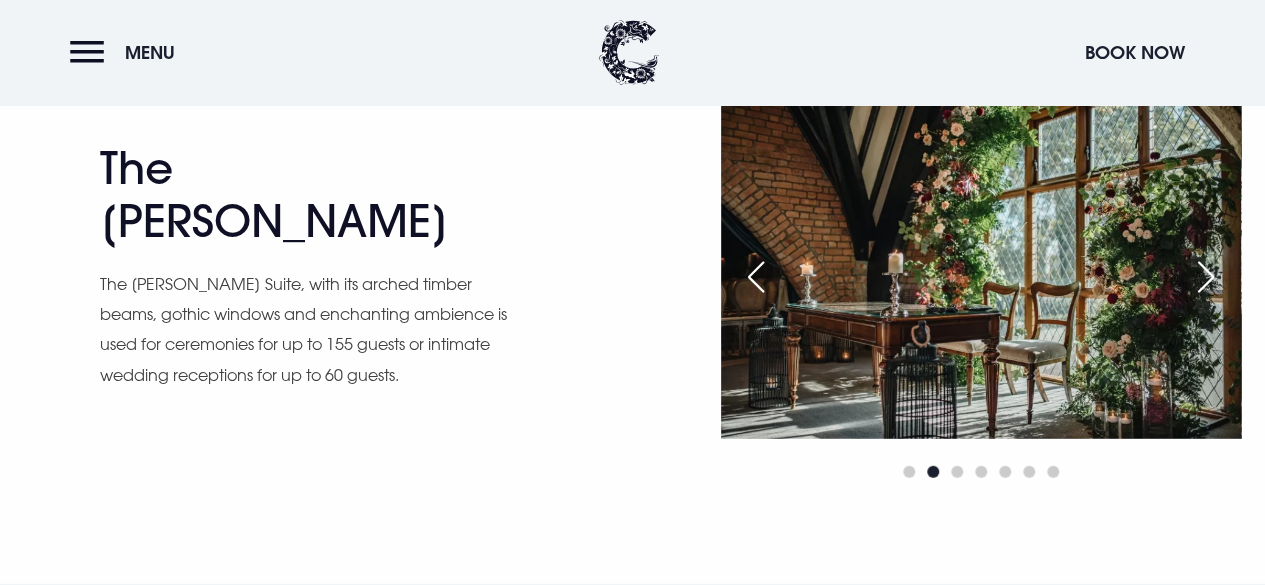 click at bounding box center (1206, 277) 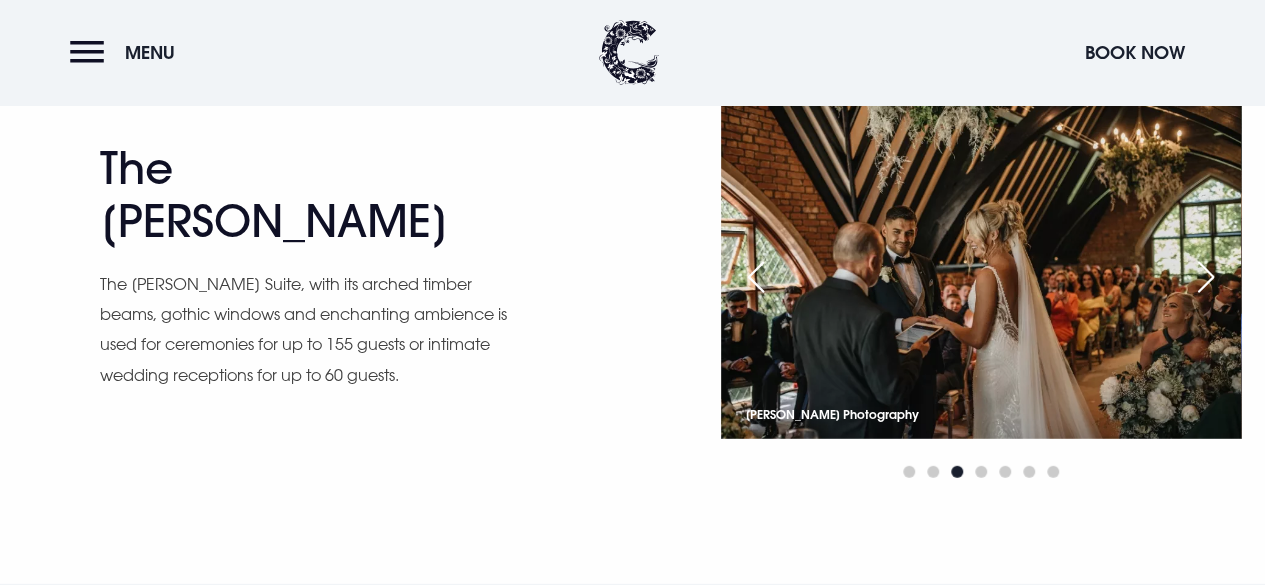 click at bounding box center (1206, 277) 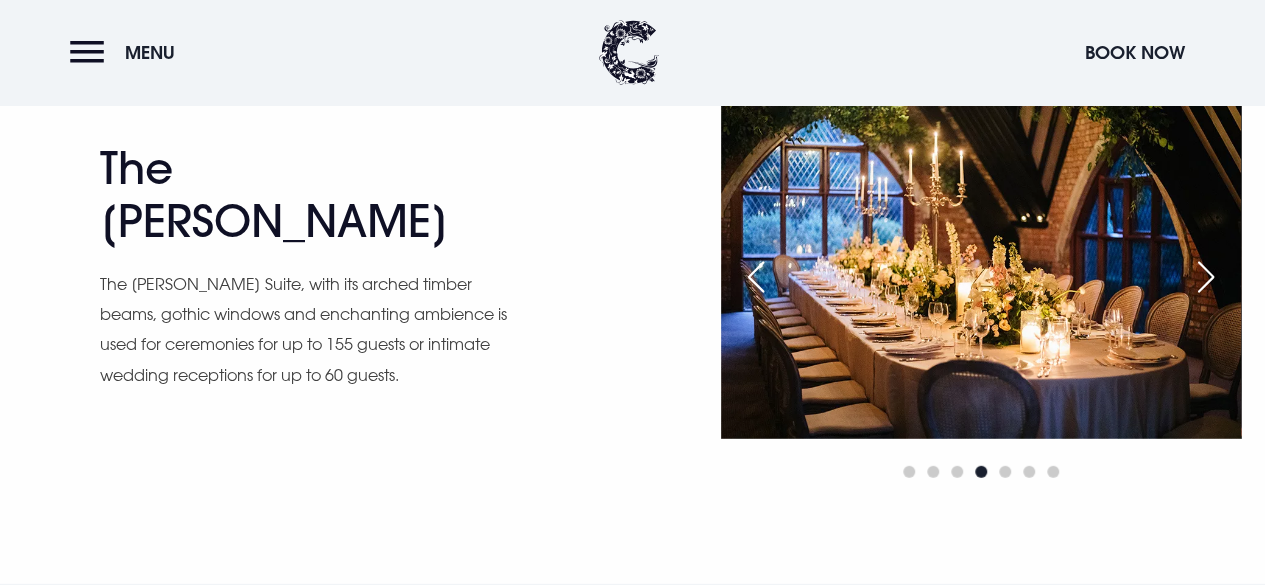 scroll, scrollTop: 2560, scrollLeft: 0, axis: vertical 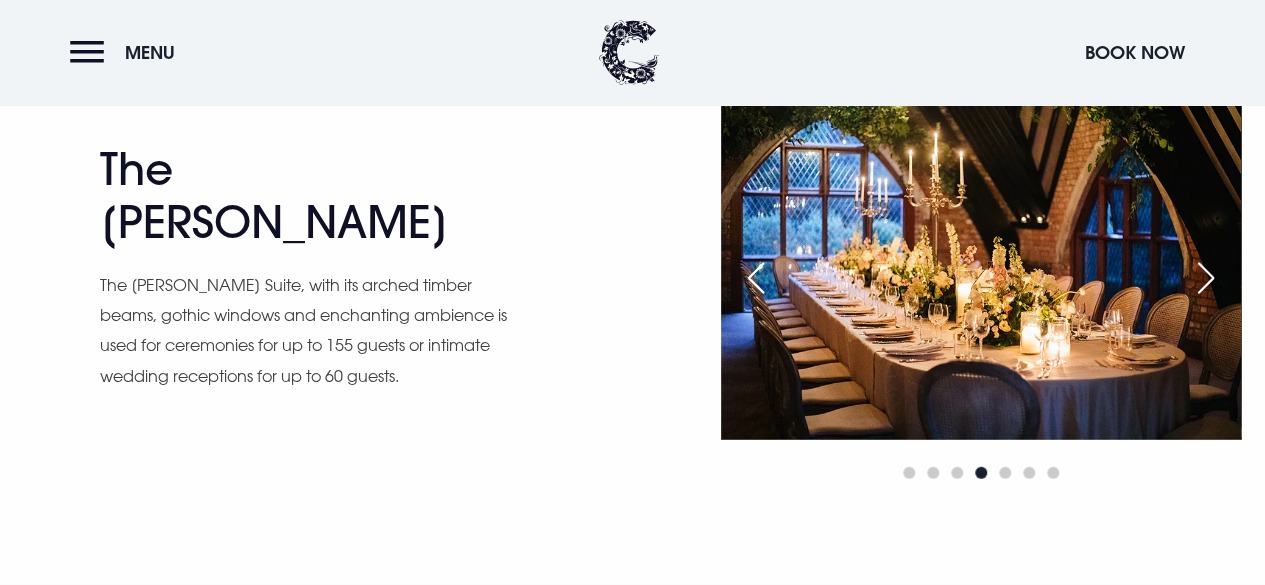 click at bounding box center [756, 278] 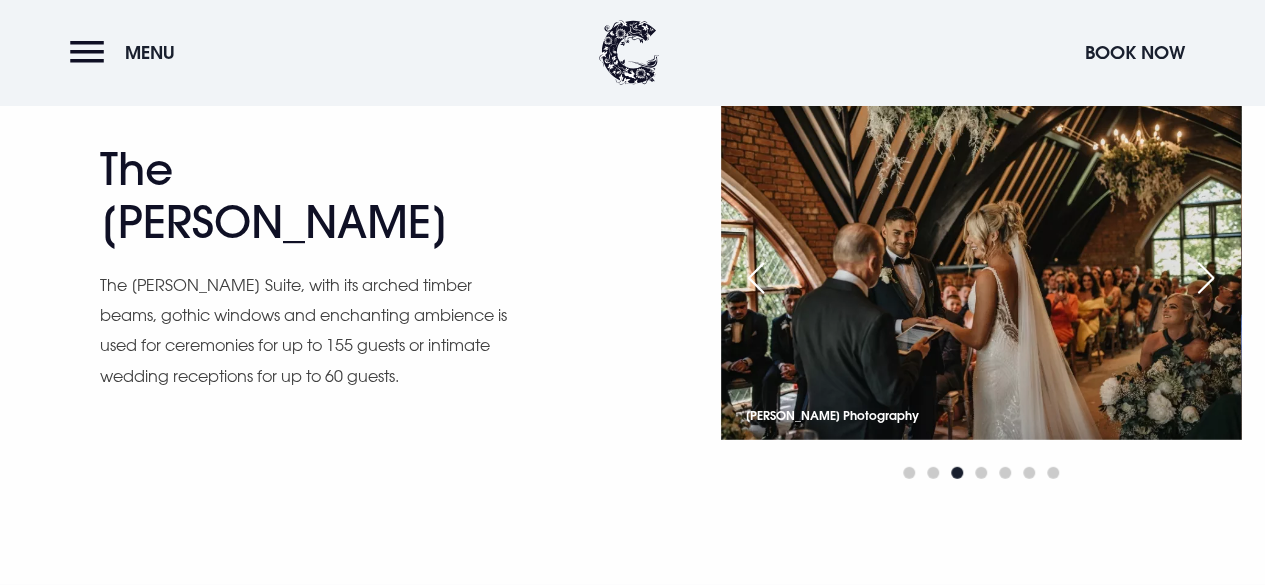 click at bounding box center [1206, 278] 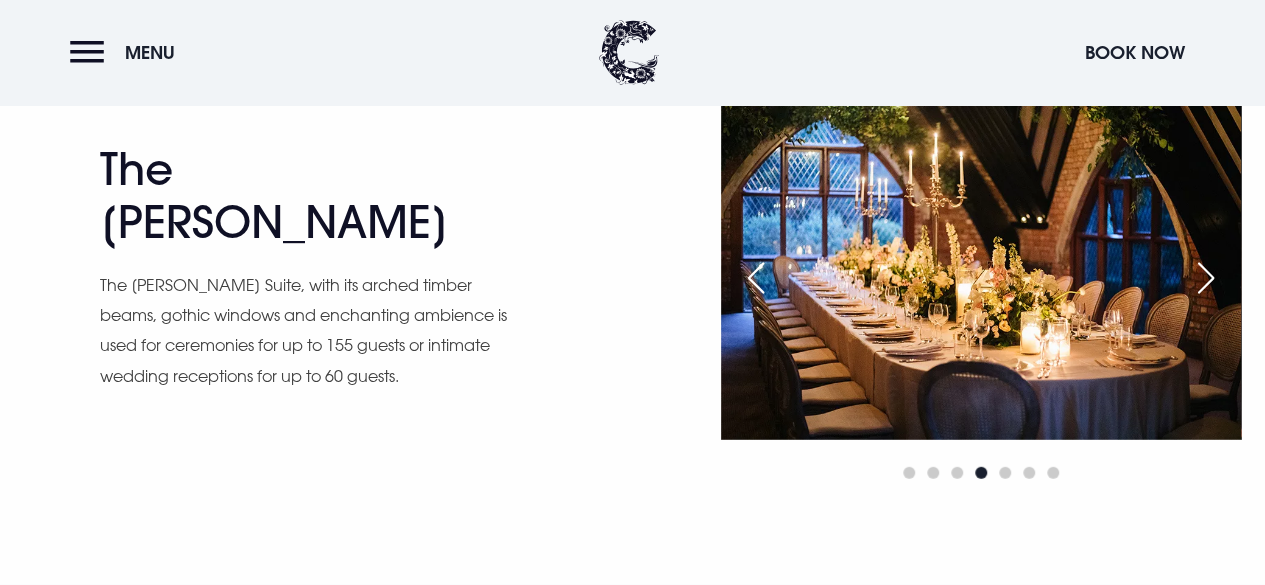 click at bounding box center (1206, 278) 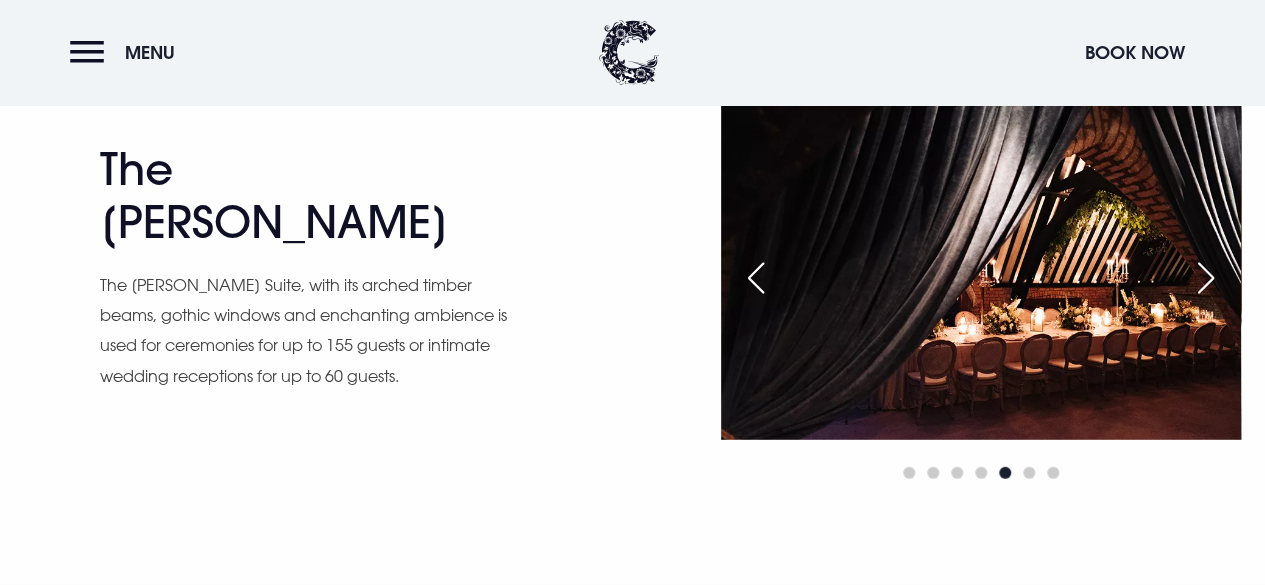 click at bounding box center [1206, 278] 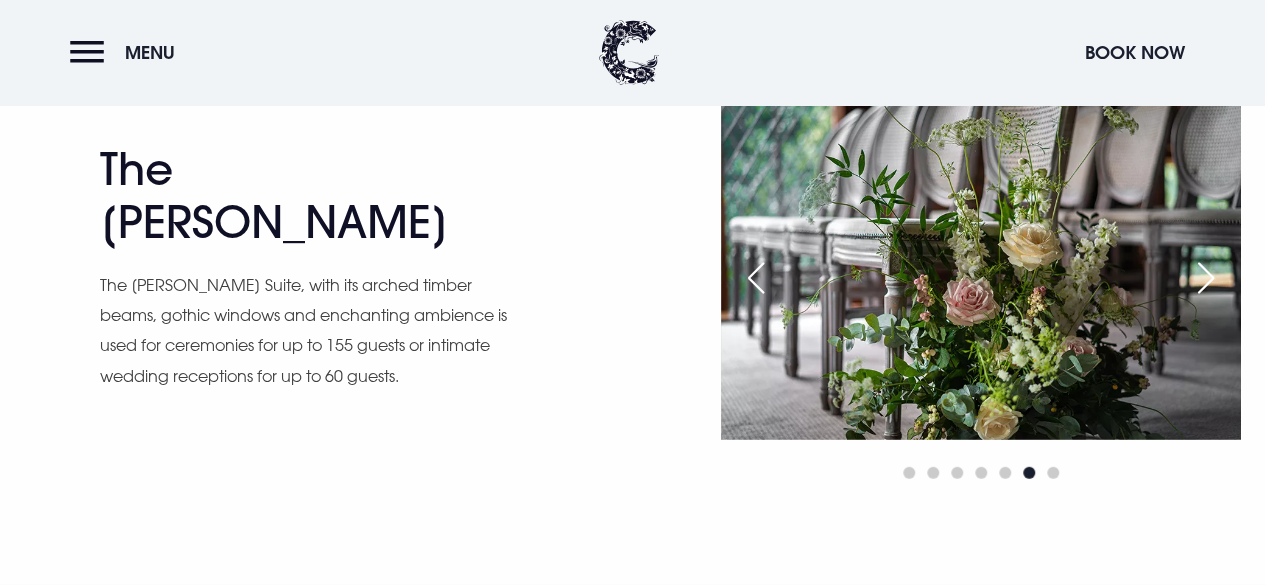 click at bounding box center (1206, 278) 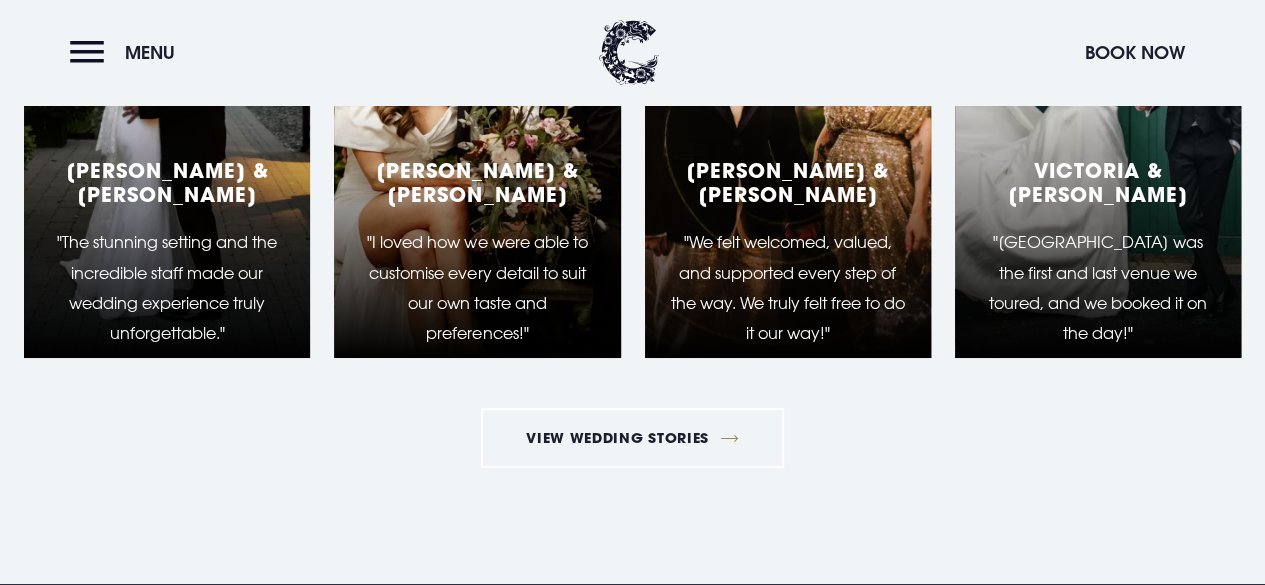 scroll, scrollTop: 3520, scrollLeft: 0, axis: vertical 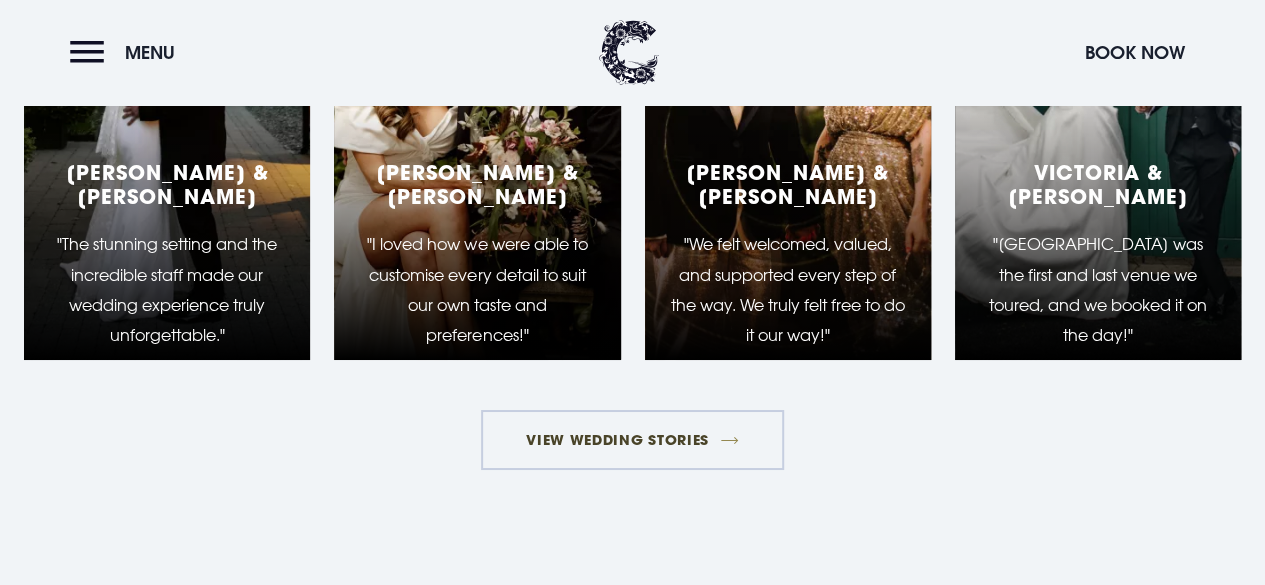 click on "View Wedding Stories" at bounding box center (633, 440) 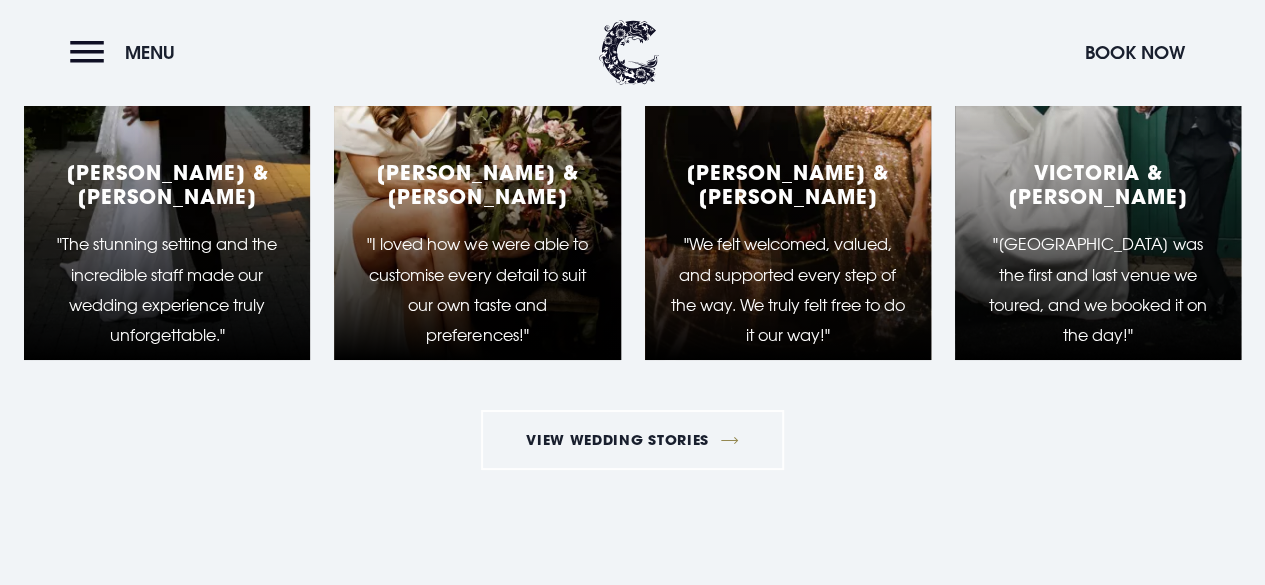 click on ""I loved how we were able to customise every detail to suit our own taste and preferences!"" at bounding box center [477, 290] 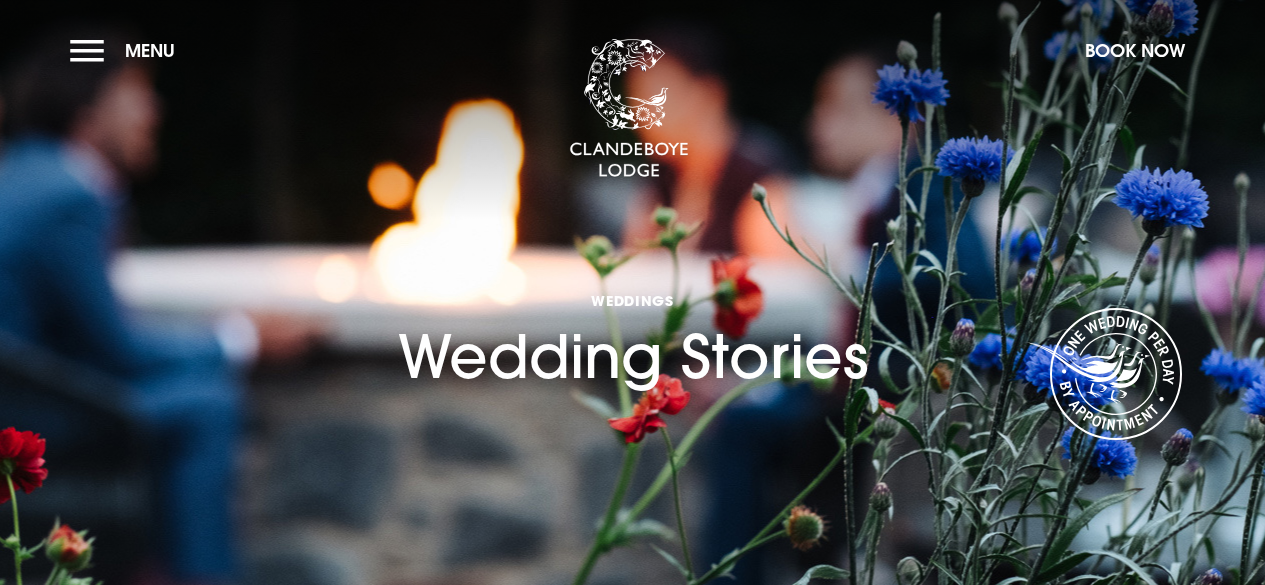 scroll, scrollTop: 0, scrollLeft: 0, axis: both 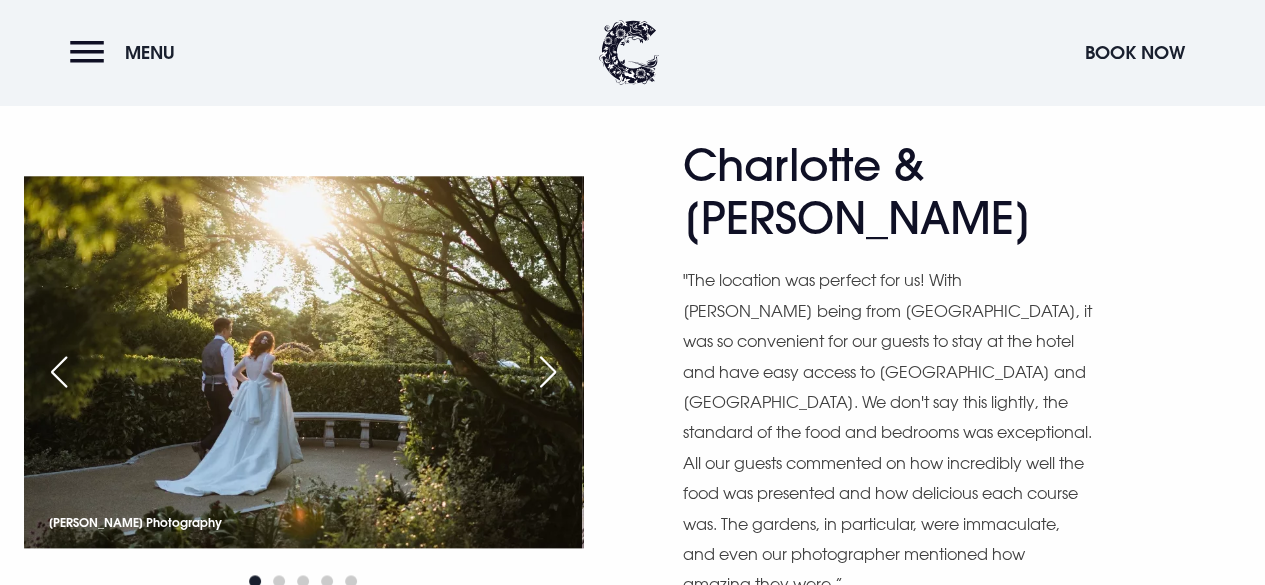 click at bounding box center [548, 372] 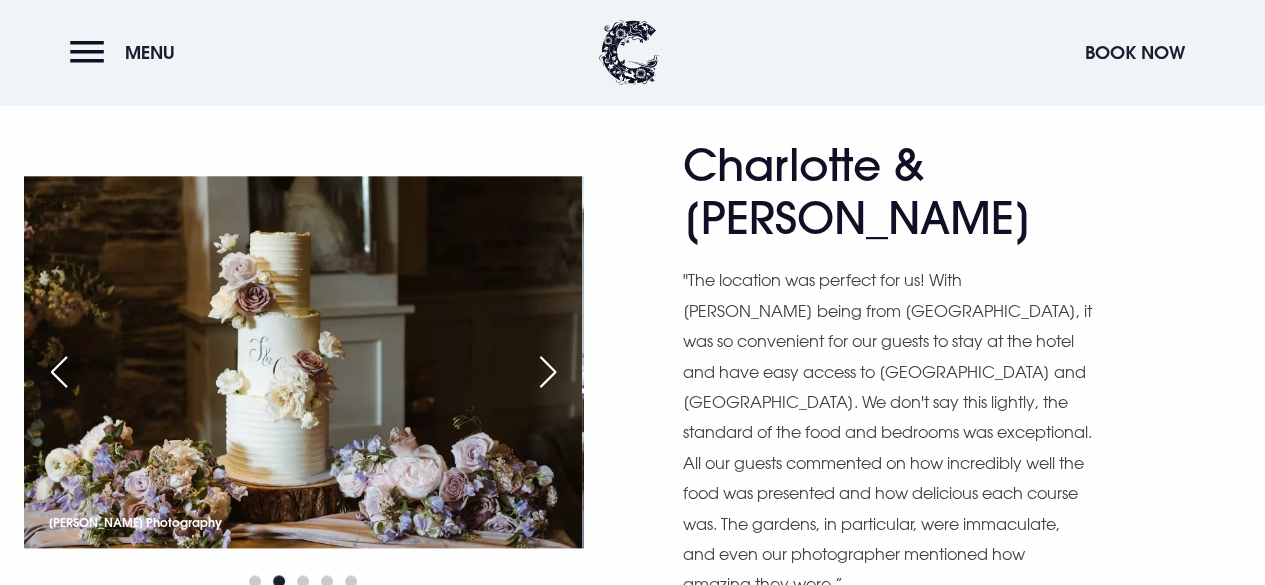 click at bounding box center (548, 372) 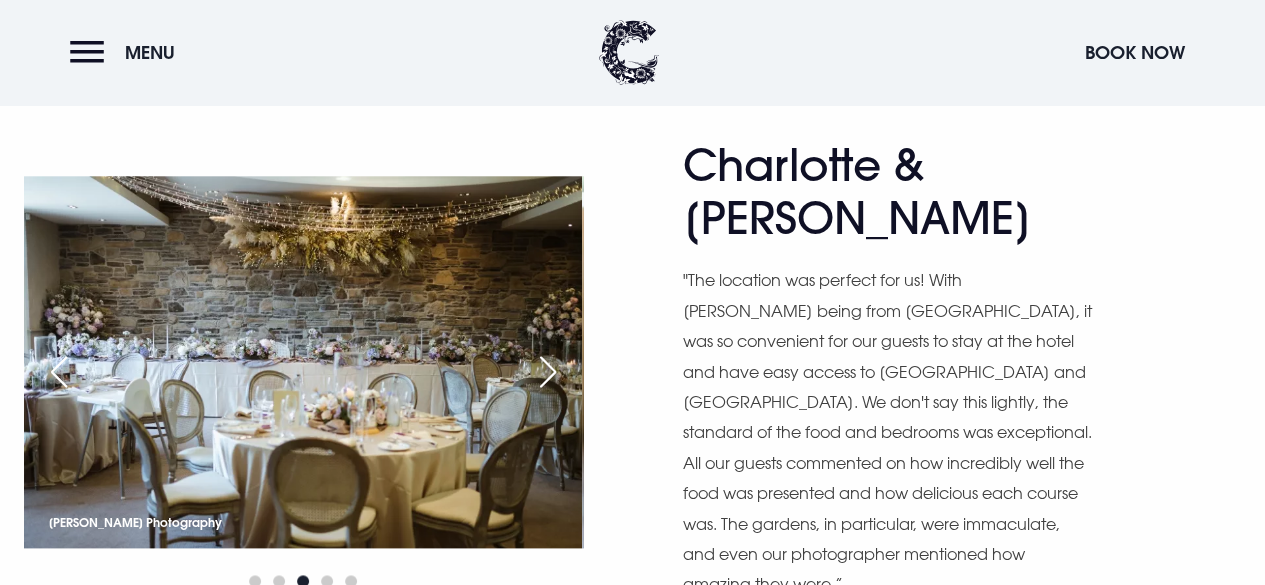 click at bounding box center (548, 372) 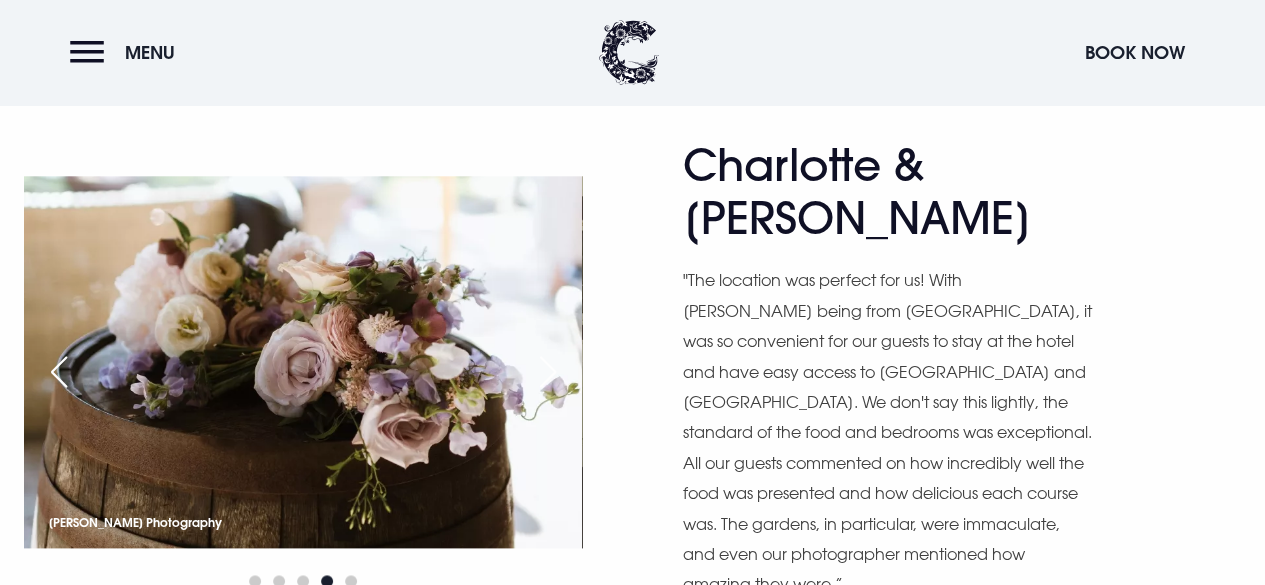 click at bounding box center (548, 372) 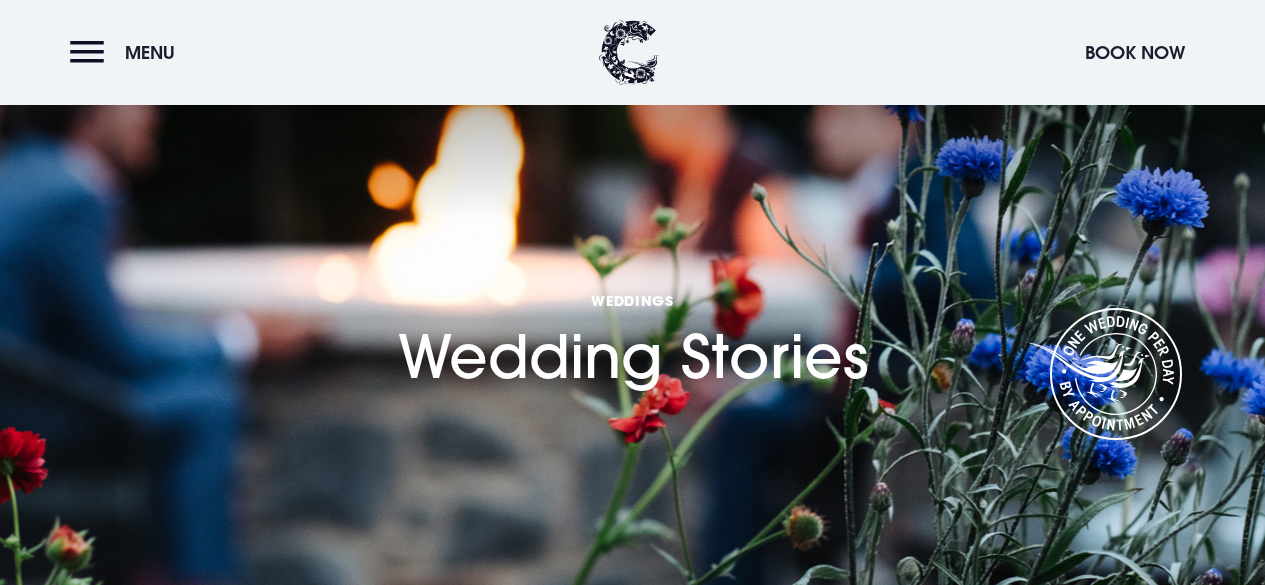 scroll, scrollTop: 65, scrollLeft: 0, axis: vertical 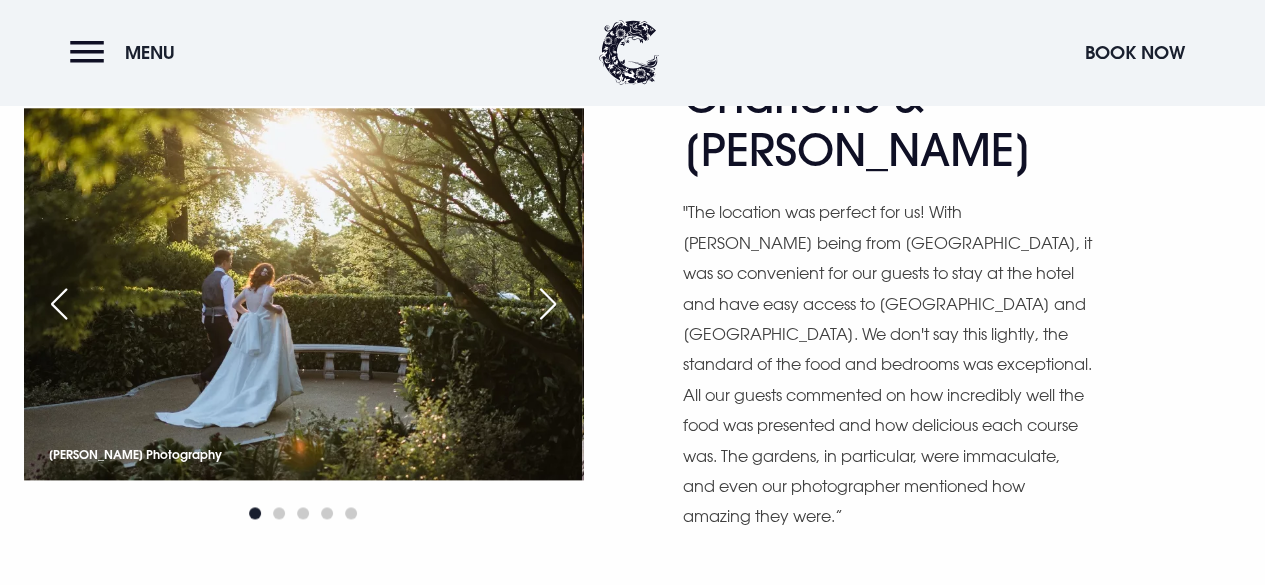 click at bounding box center [548, 304] 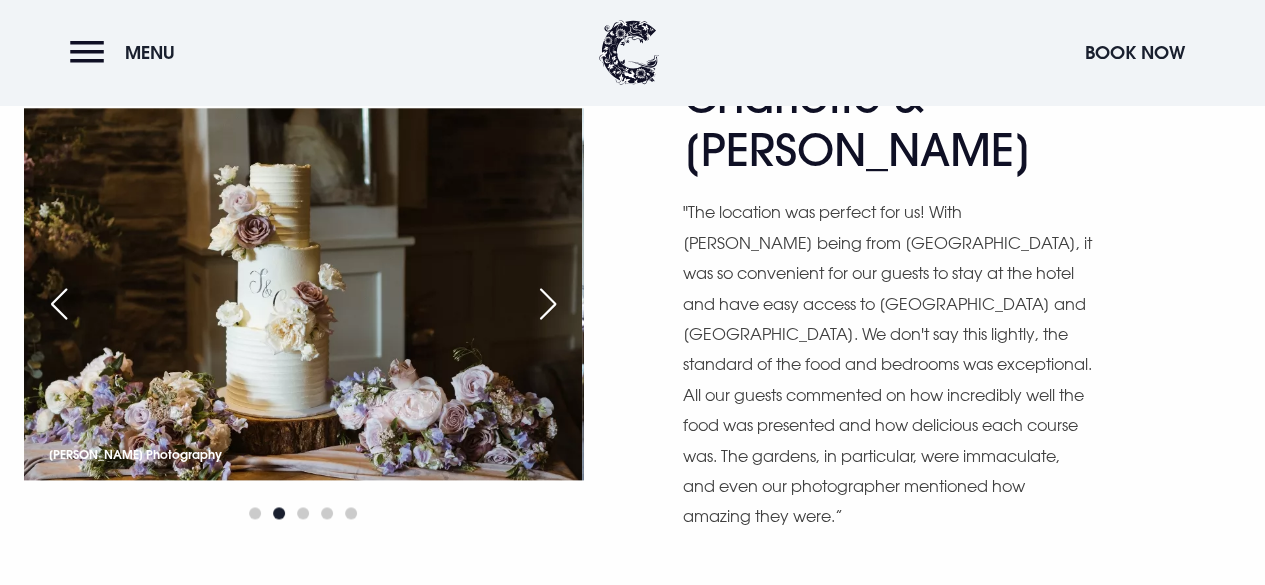 click at bounding box center [548, 304] 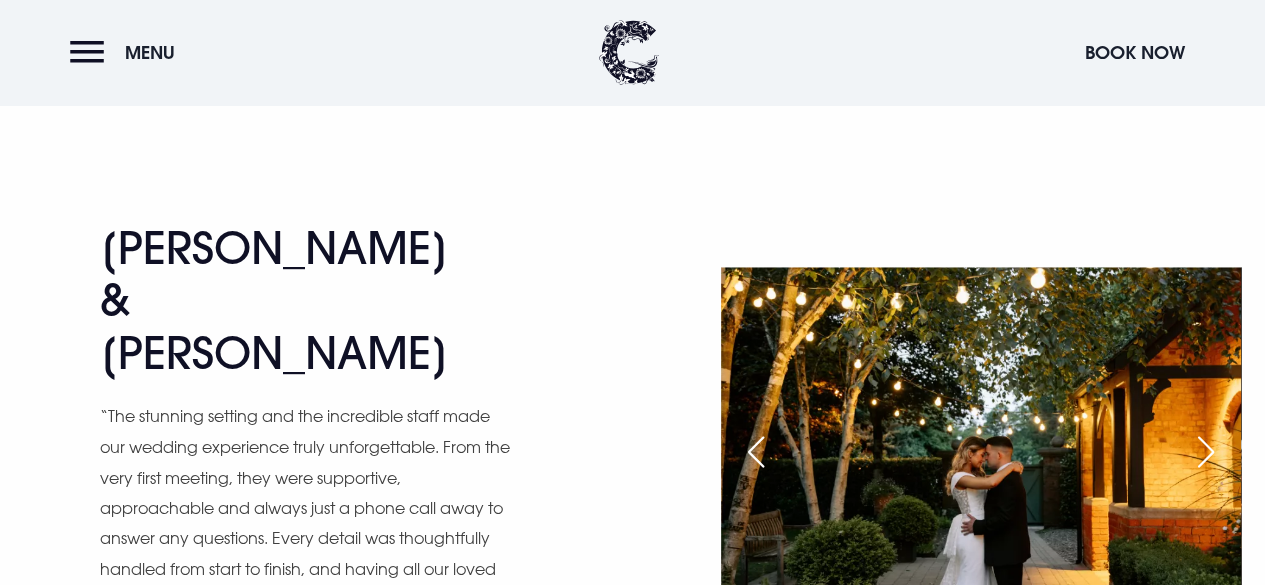scroll, scrollTop: 1508, scrollLeft: 0, axis: vertical 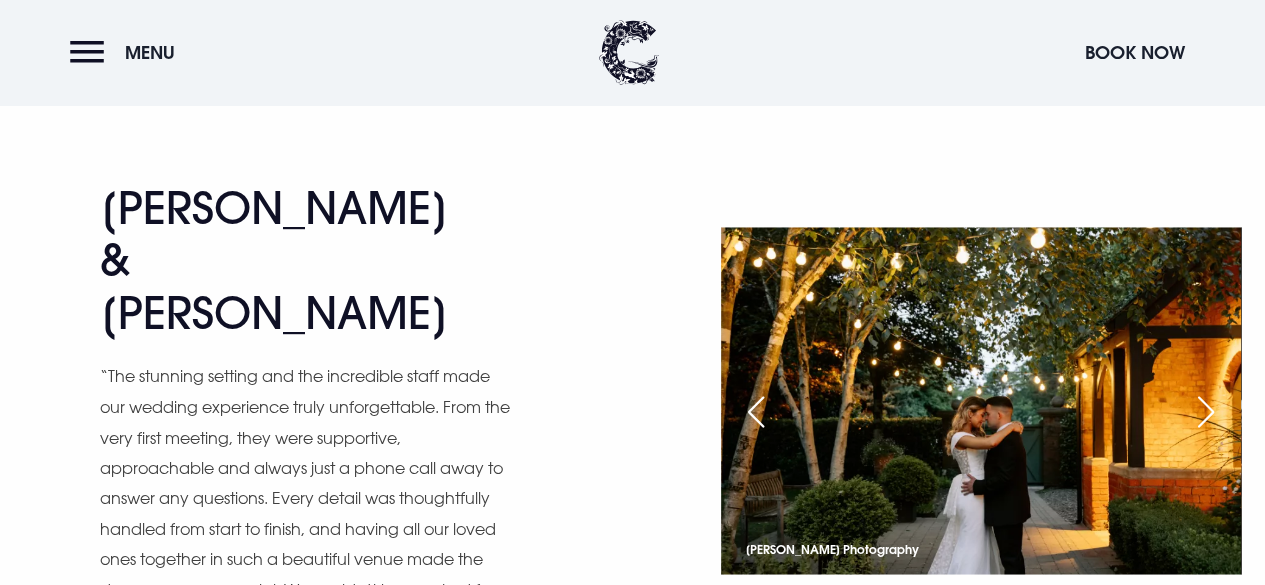 click at bounding box center (1206, 411) 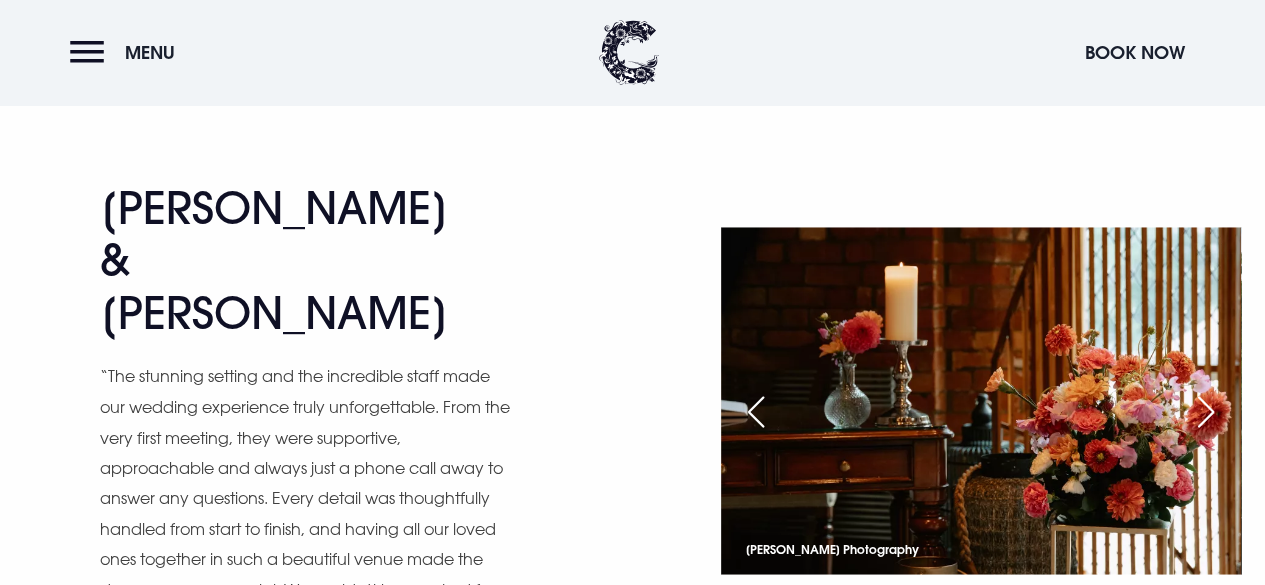 click at bounding box center [1206, 411] 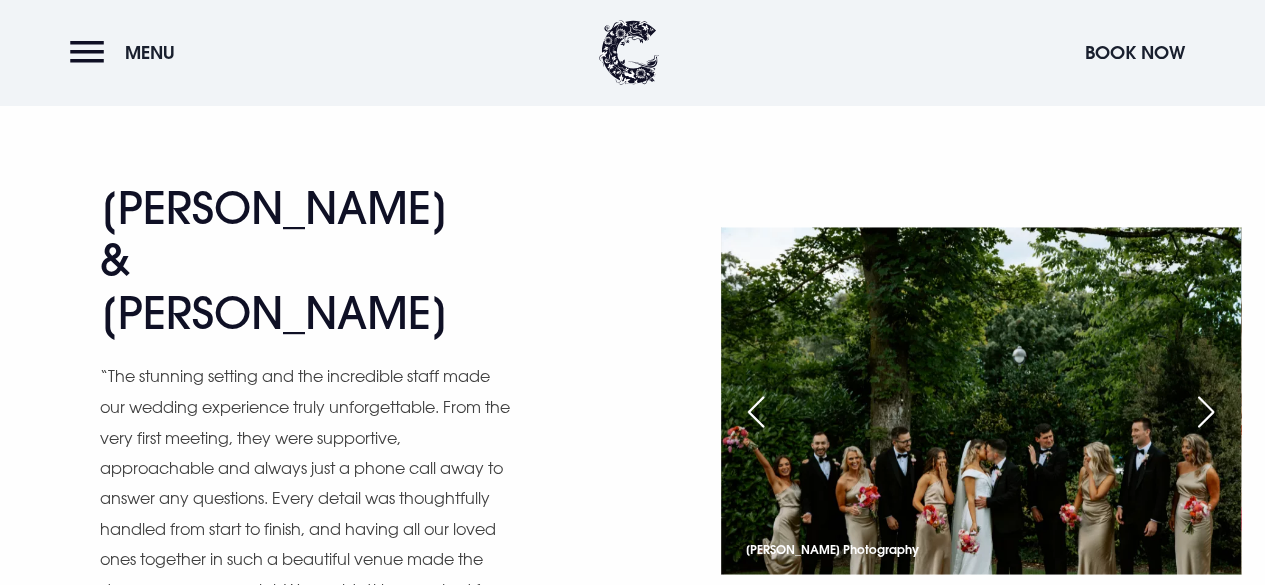 click at bounding box center (1206, 411) 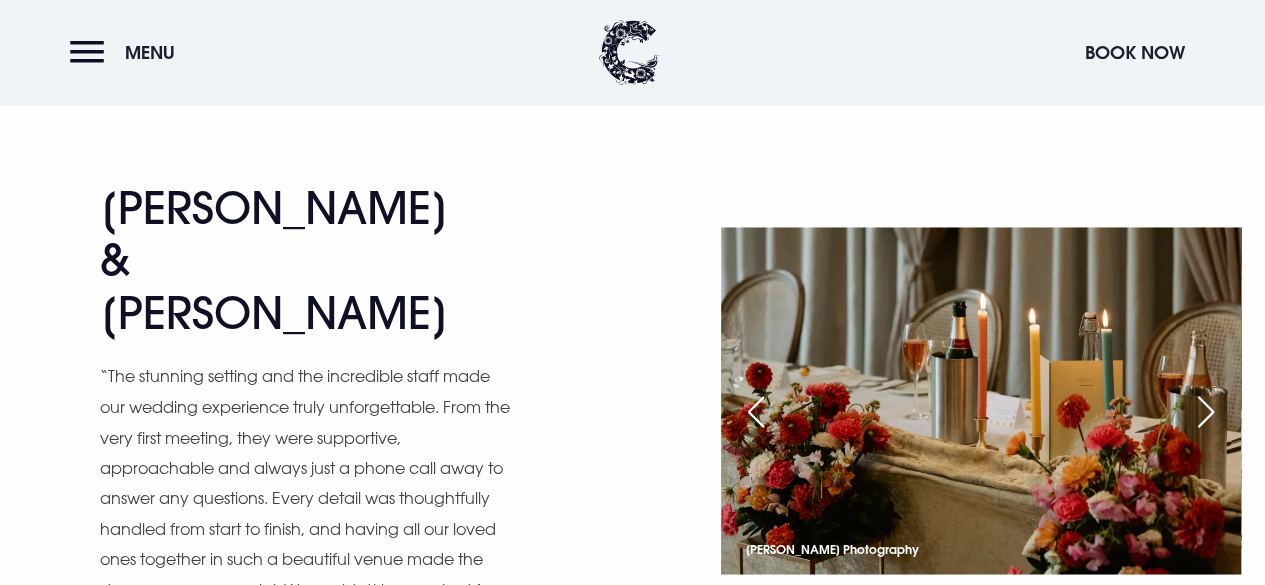 click at bounding box center (1206, 411) 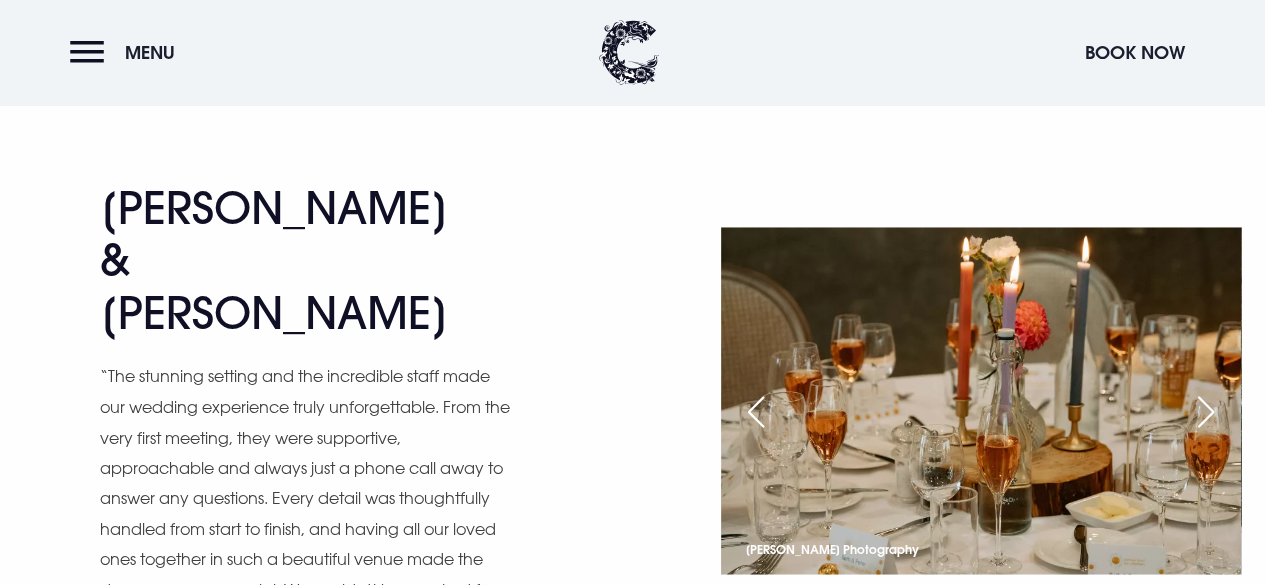 click at bounding box center [1206, 411] 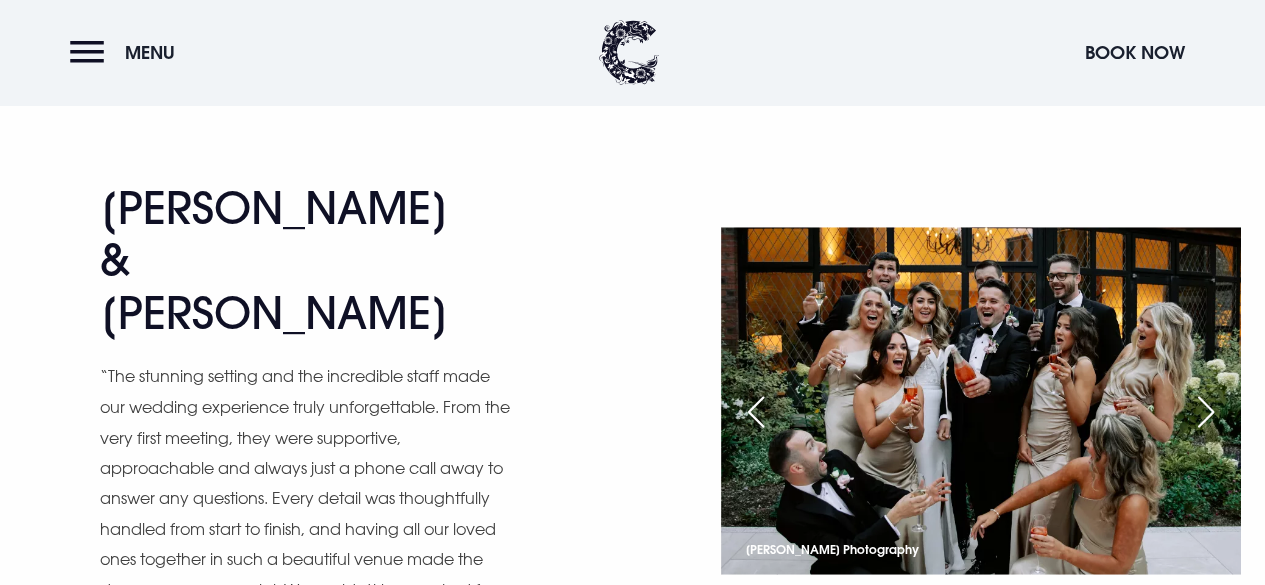 click at bounding box center [1206, 411] 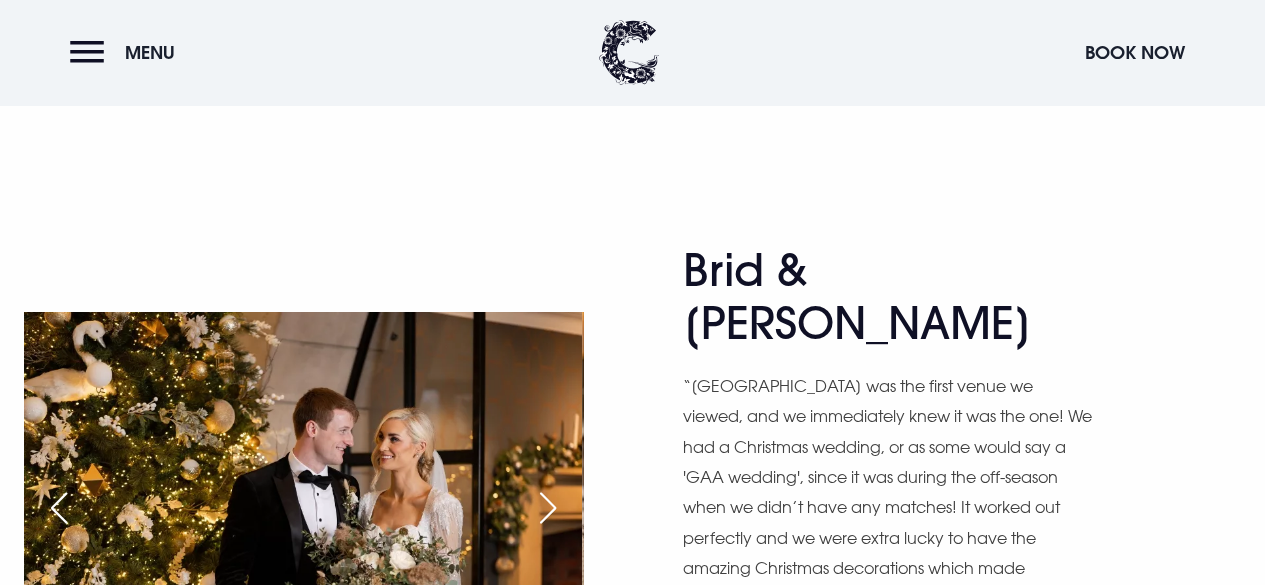 scroll, scrollTop: 1988, scrollLeft: 0, axis: vertical 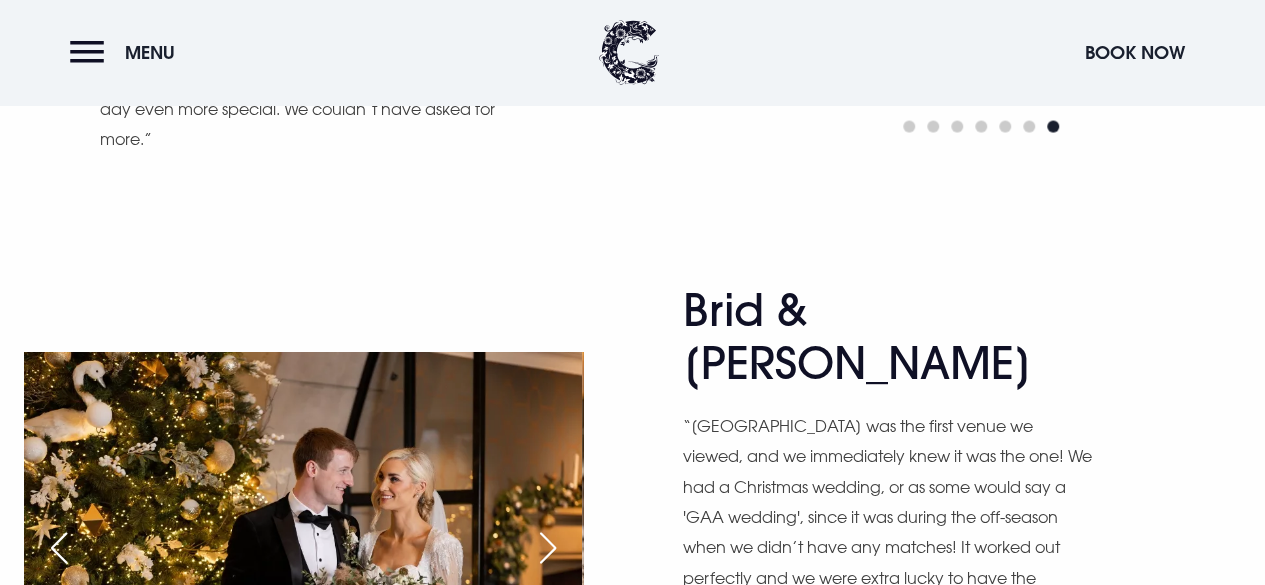 click at bounding box center (548, 548) 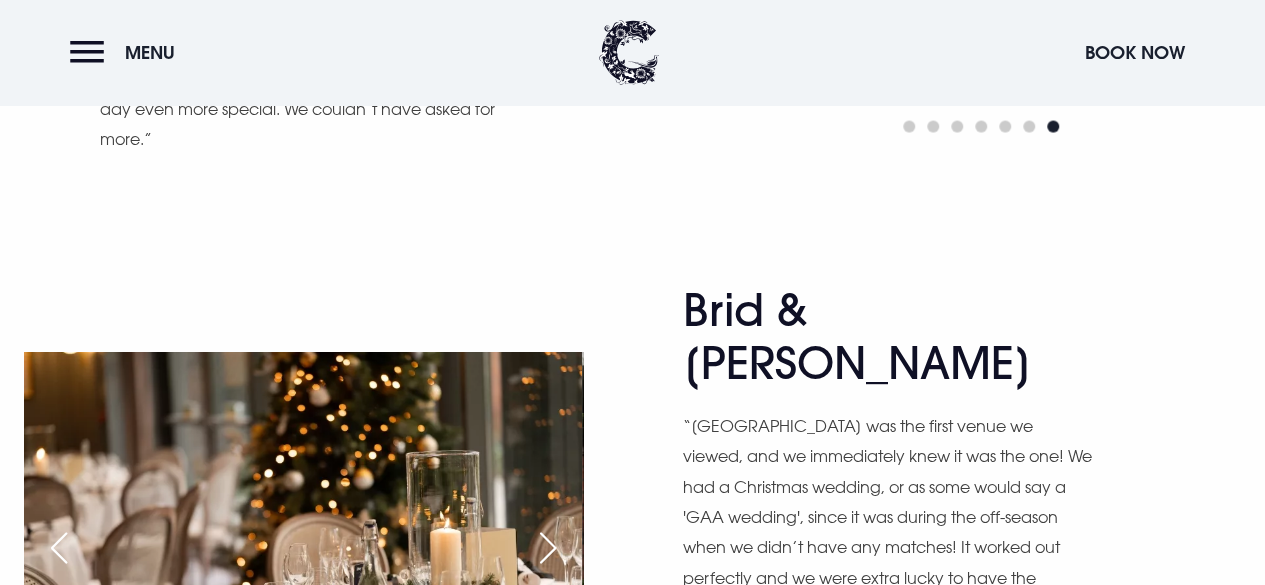 click at bounding box center (548, 548) 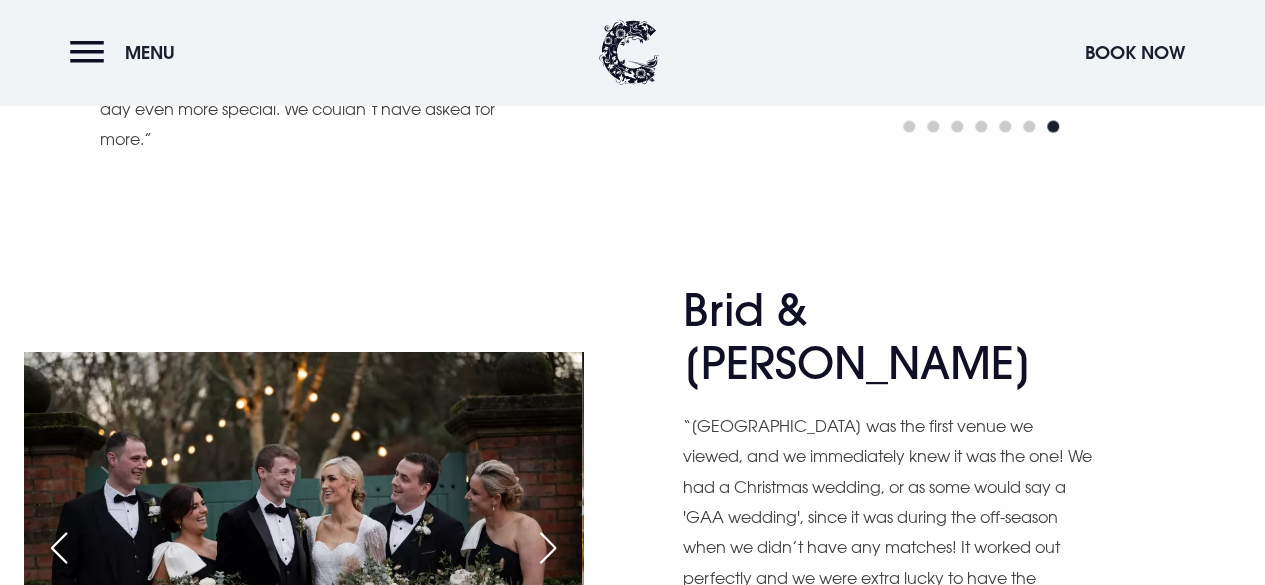 click at bounding box center [548, 548] 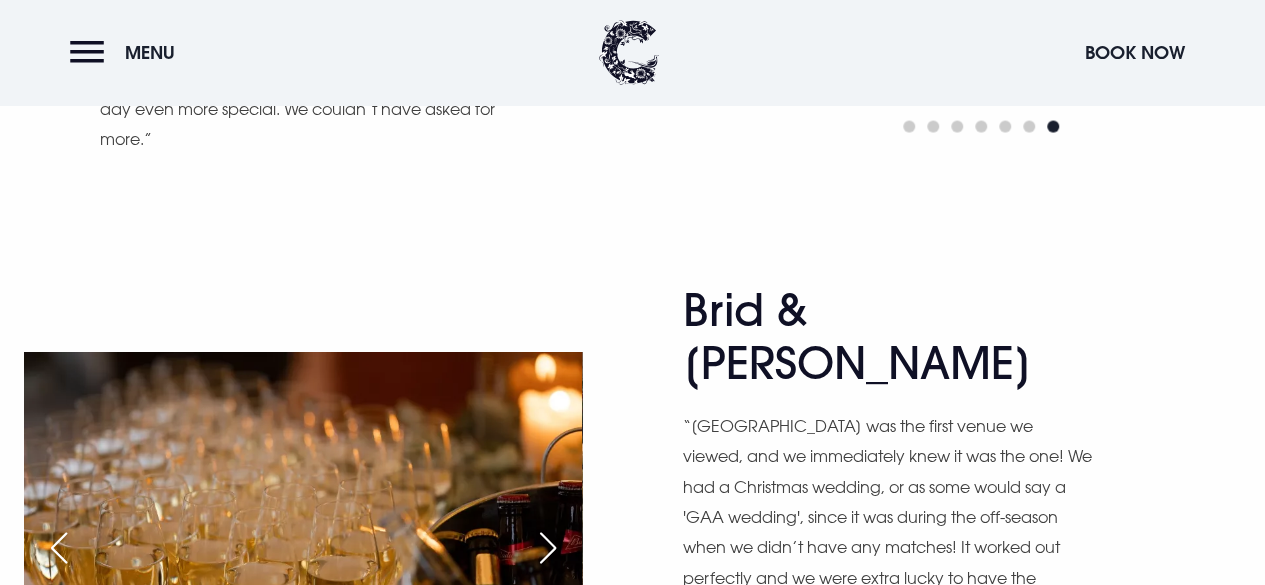 click at bounding box center (548, 548) 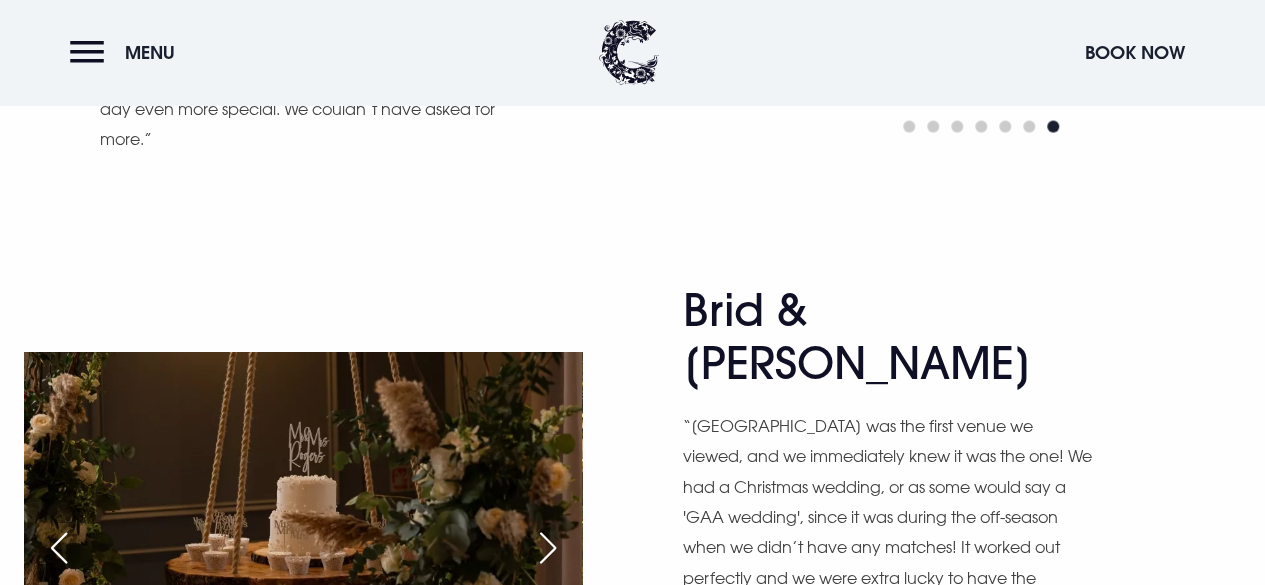 click at bounding box center (548, 548) 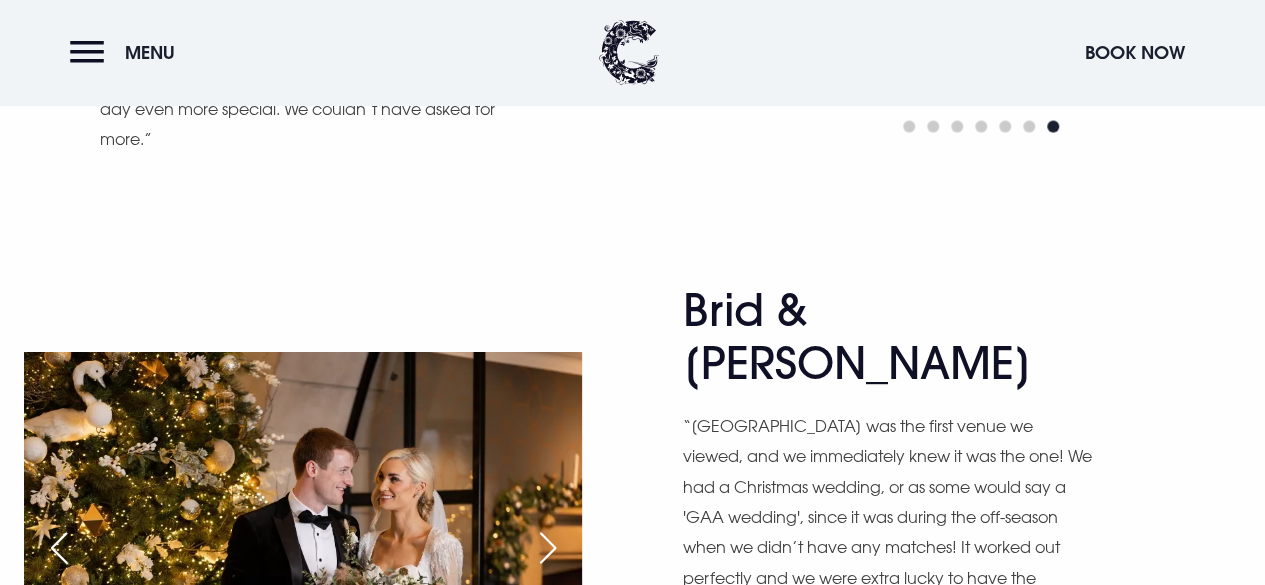 click at bounding box center [548, 548] 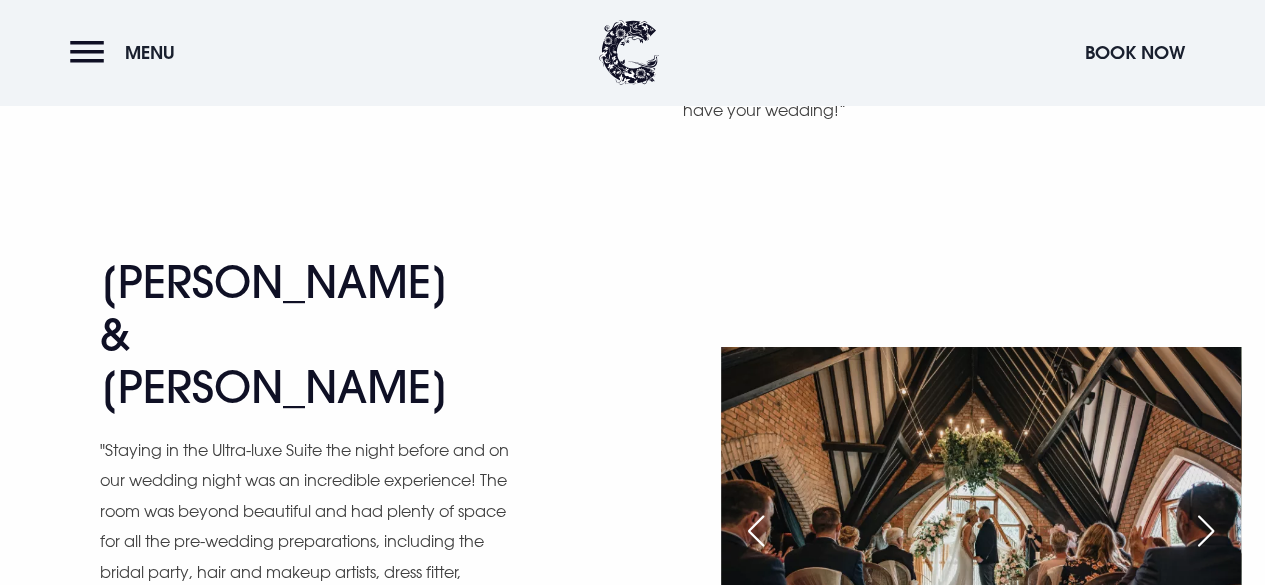 scroll, scrollTop: 2628, scrollLeft: 0, axis: vertical 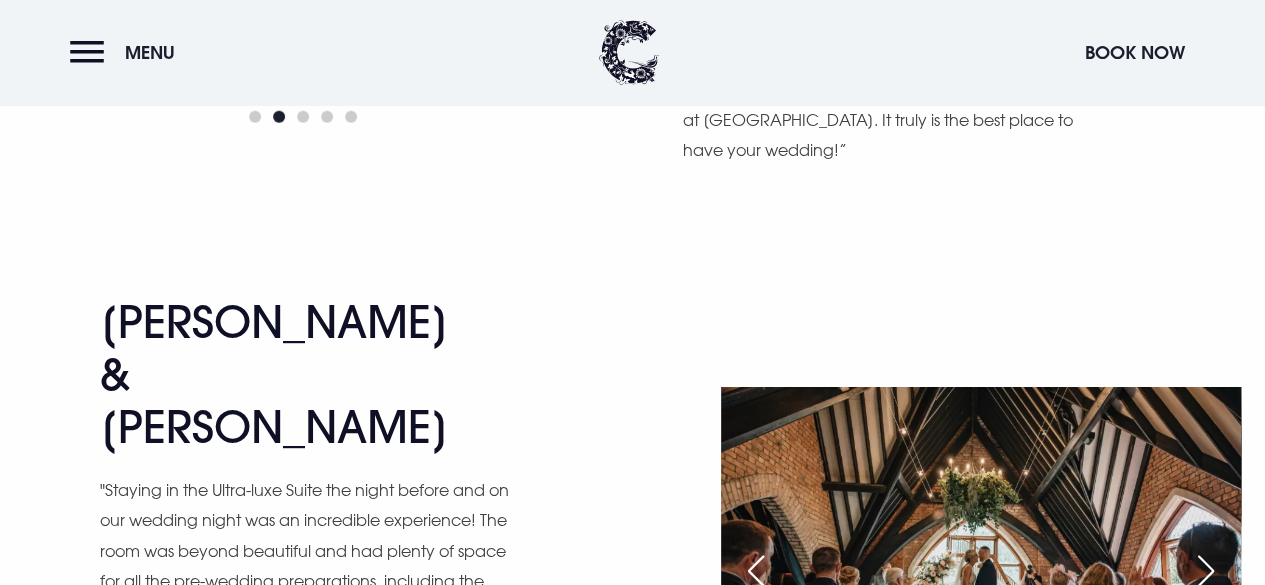 click at bounding box center (1206, 571) 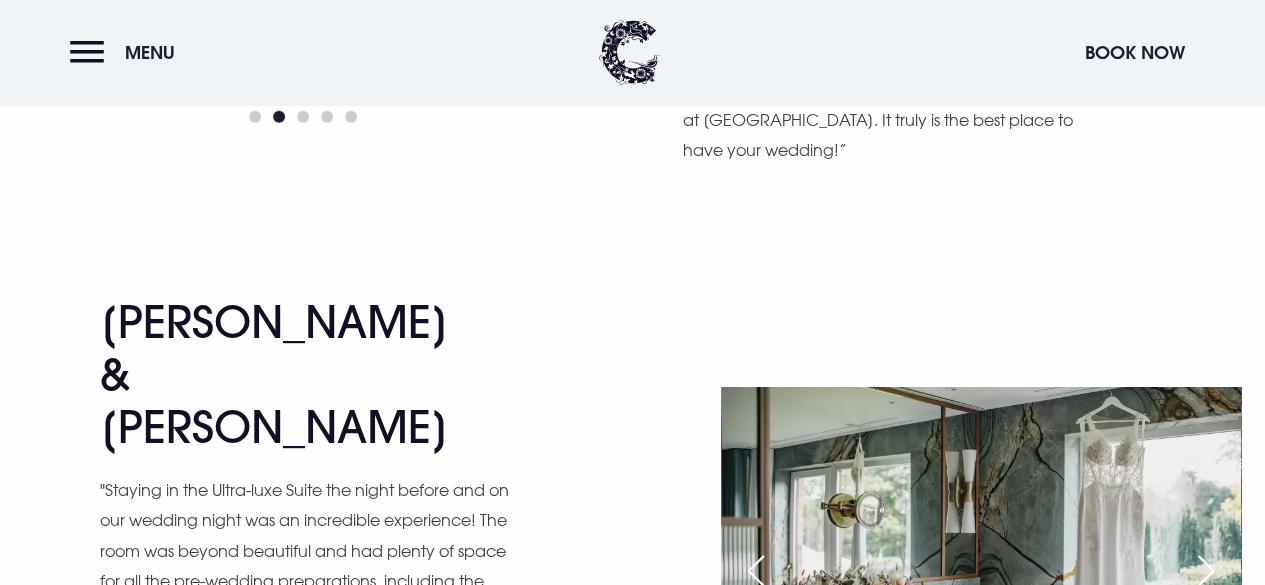 click at bounding box center (1206, 571) 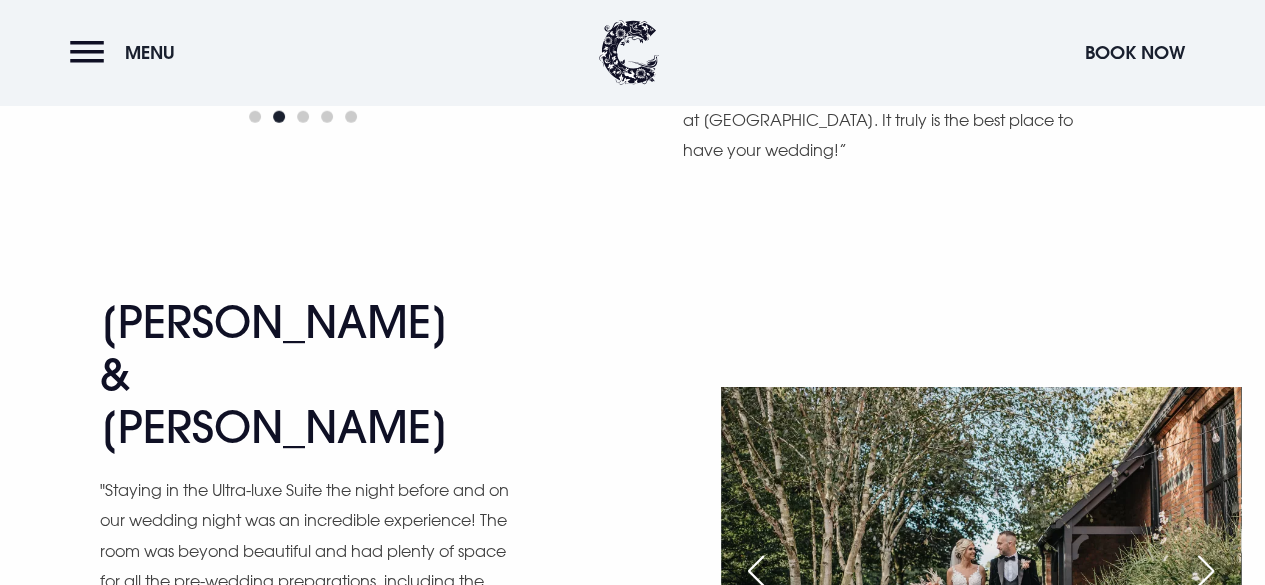 click at bounding box center [1206, 571] 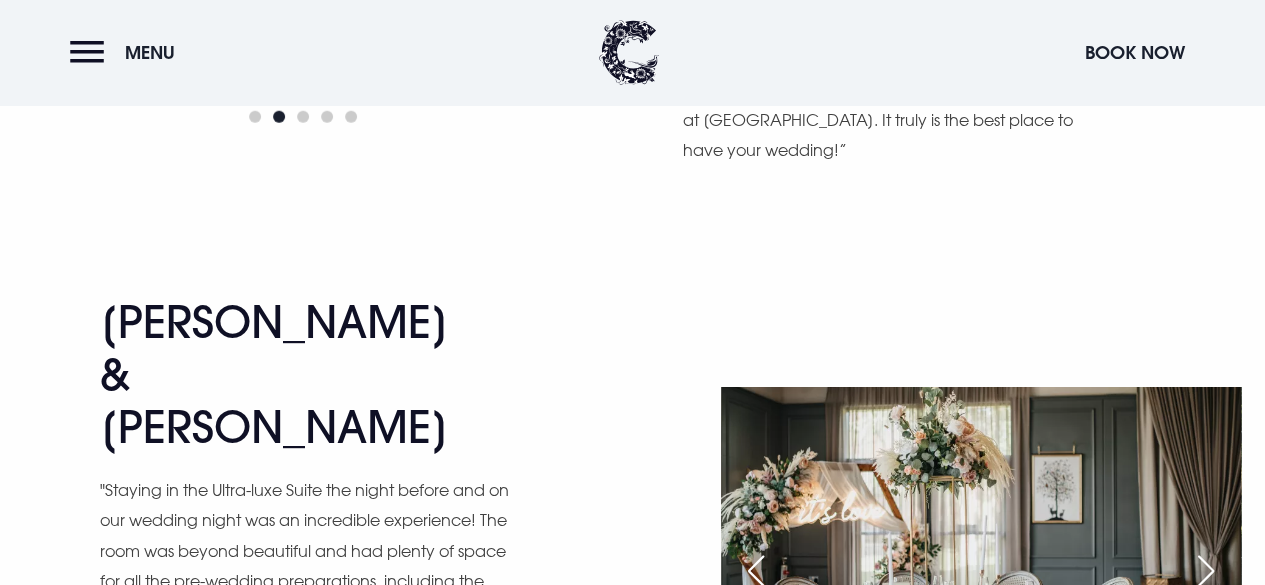 click at bounding box center [1206, 571] 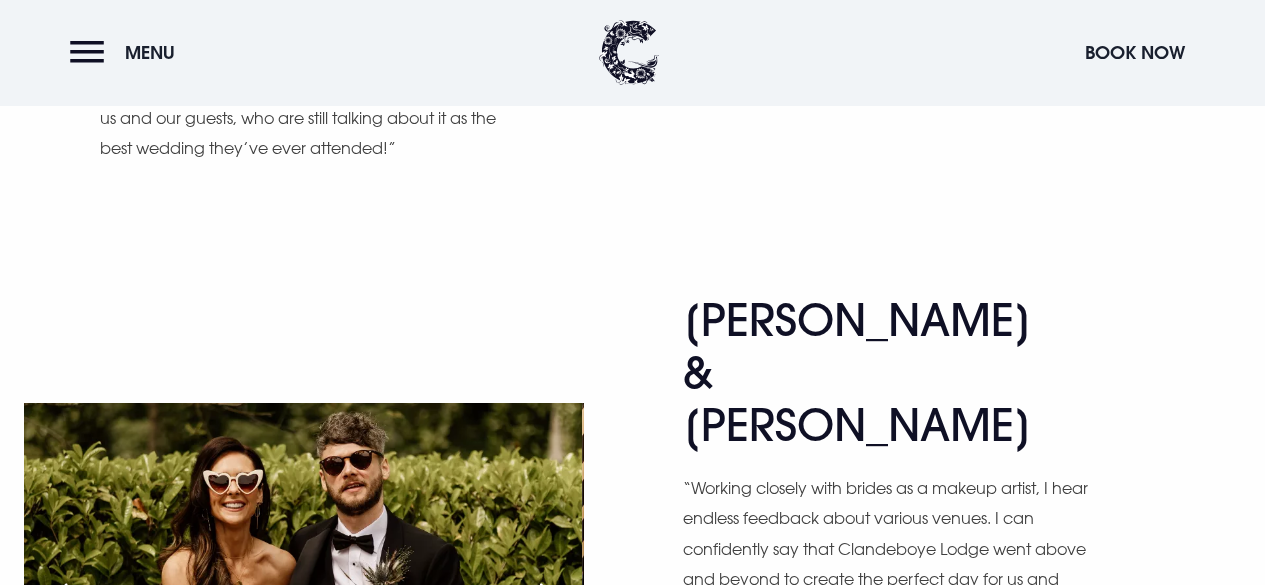 scroll, scrollTop: 3308, scrollLeft: 0, axis: vertical 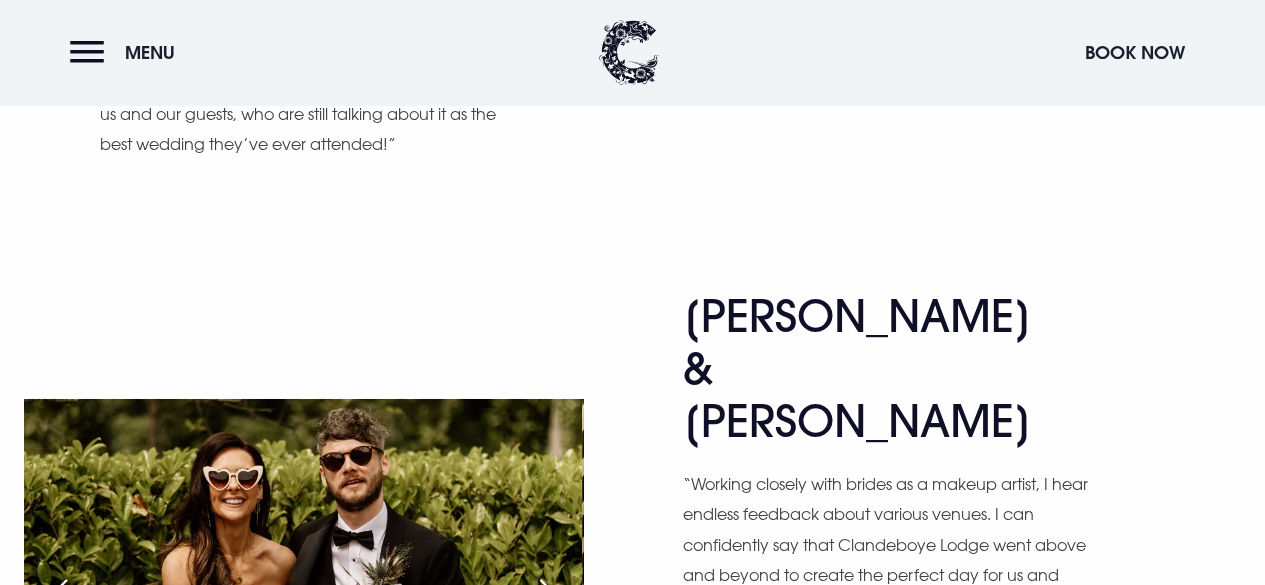 click at bounding box center [548, 595] 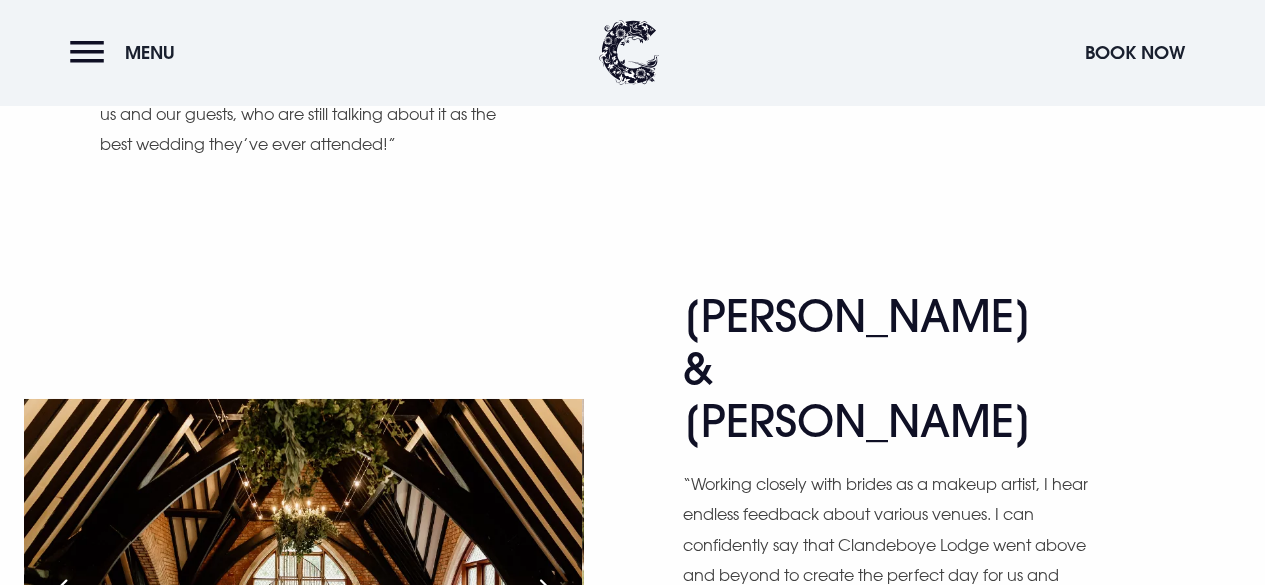 click at bounding box center [548, 595] 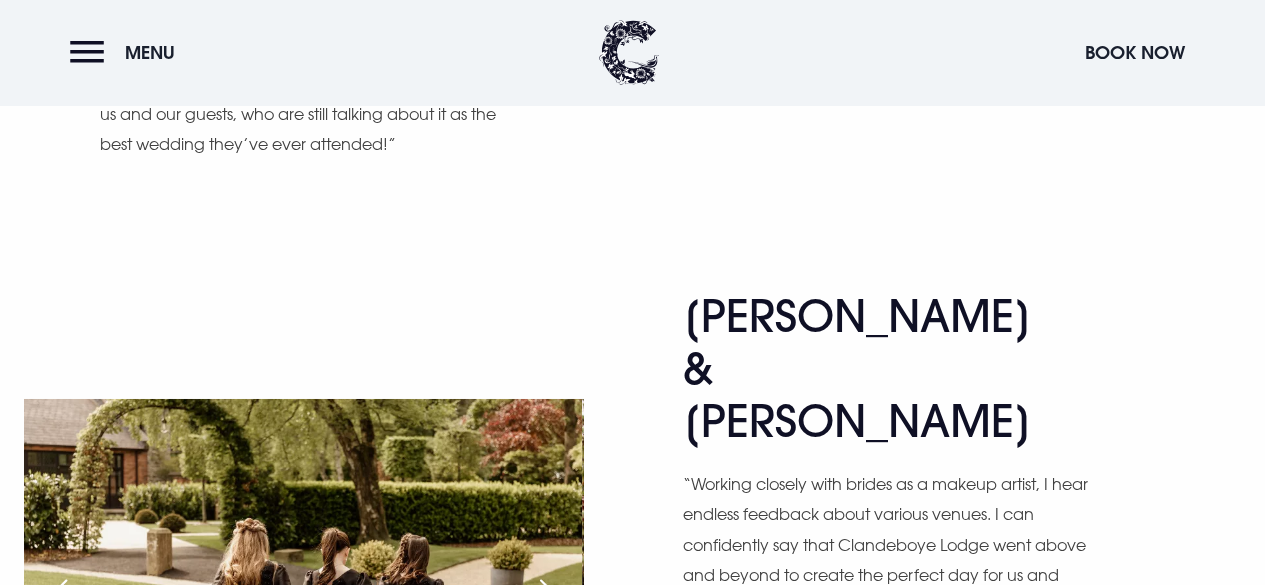 click at bounding box center (548, 595) 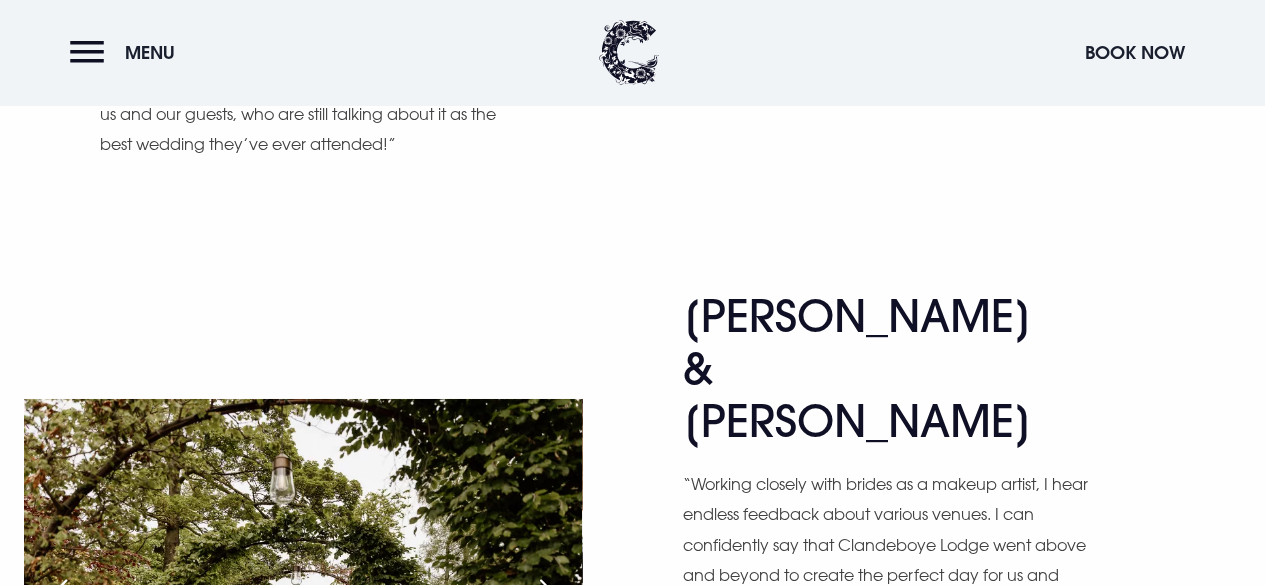 click at bounding box center (548, 595) 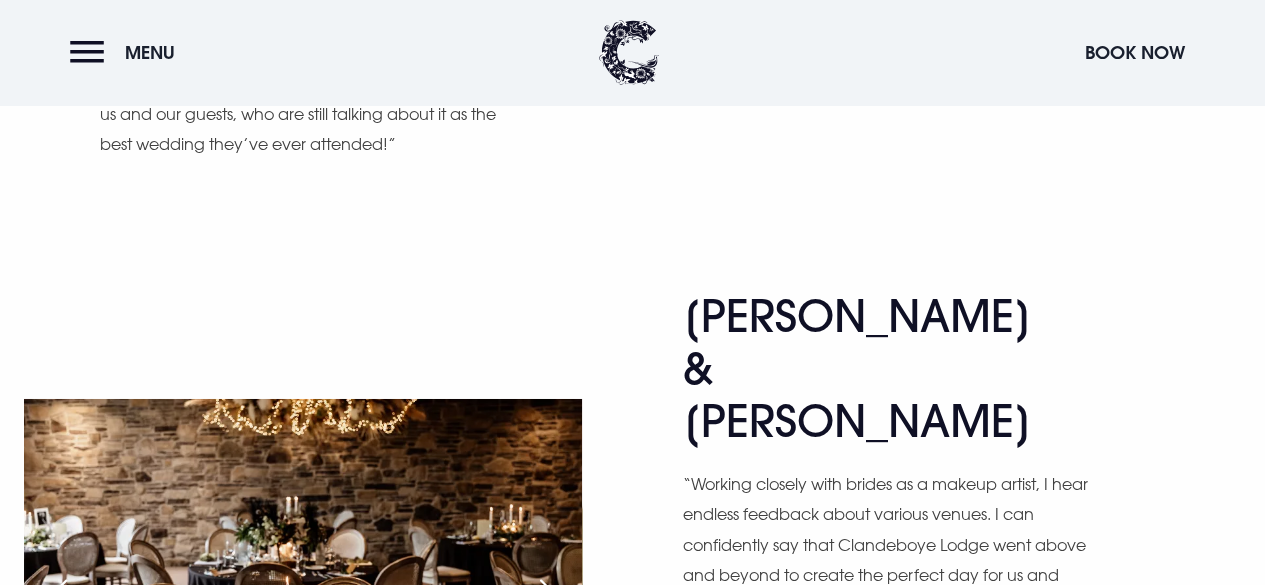 click at bounding box center (548, 595) 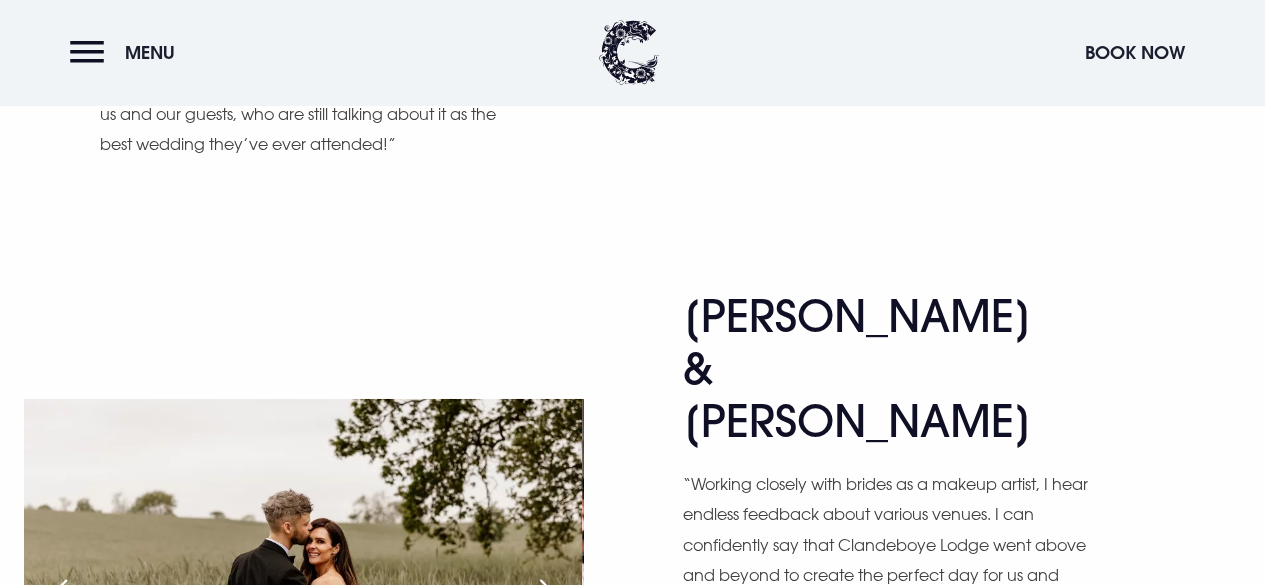 click at bounding box center [548, 595] 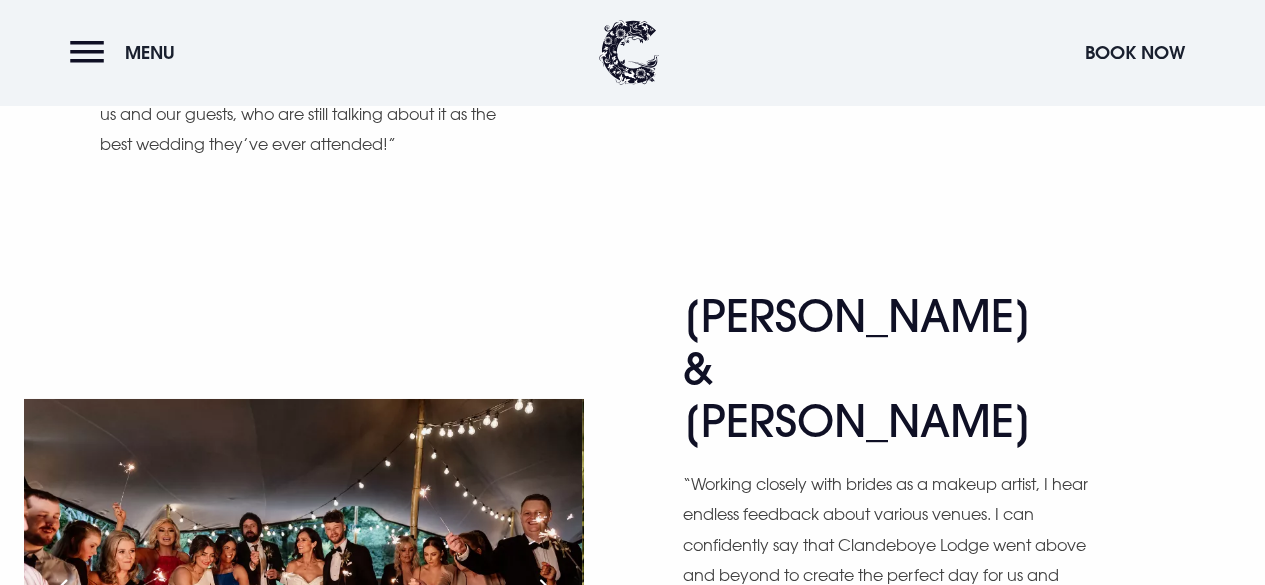 click at bounding box center (59, 595) 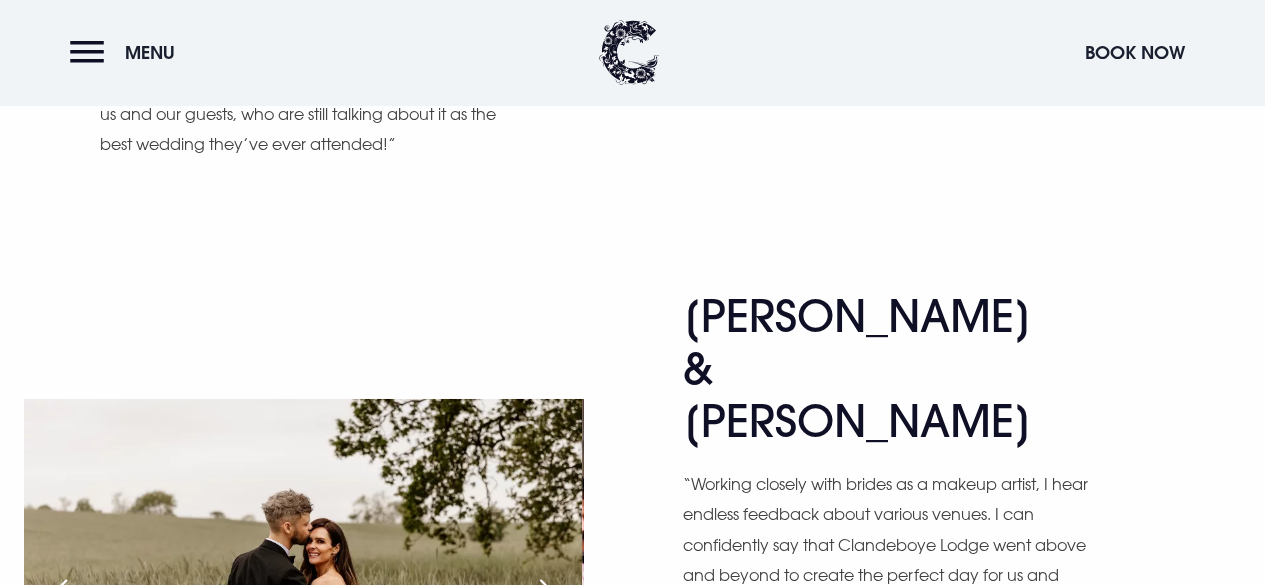 click at bounding box center (59, 595) 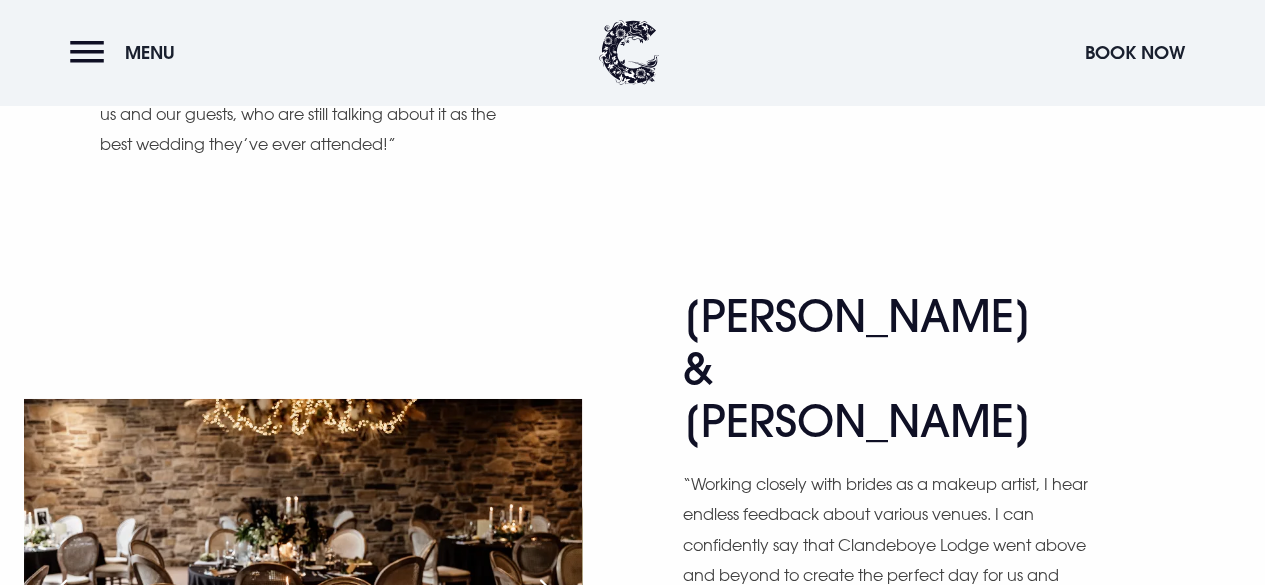 click at bounding box center (59, 595) 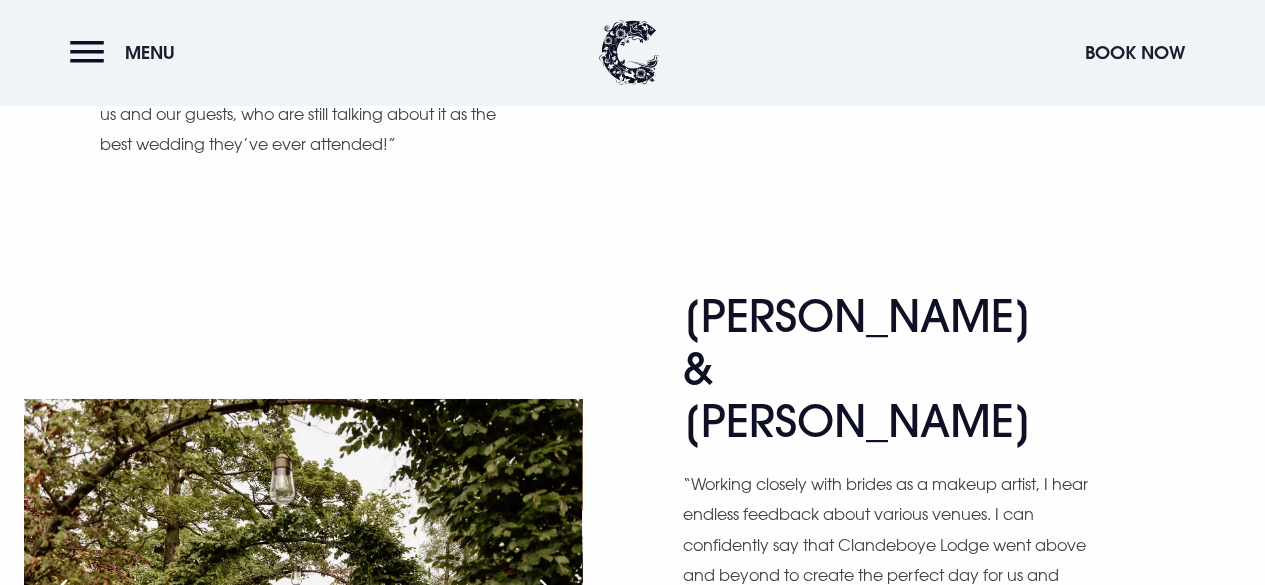 click at bounding box center (59, 595) 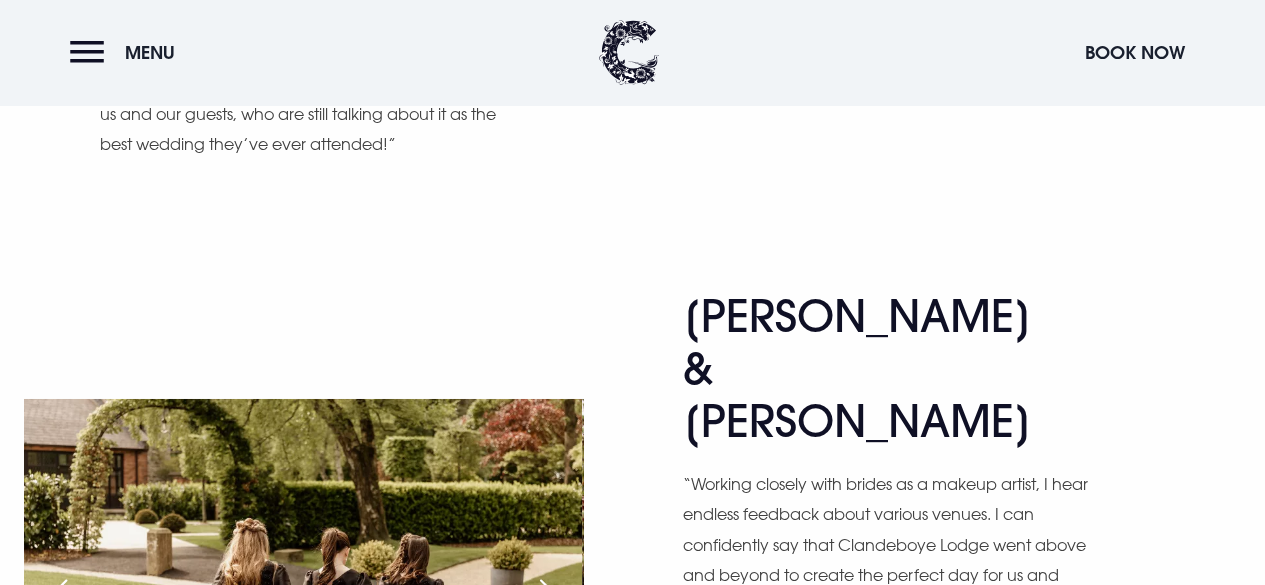 click at bounding box center [59, 595] 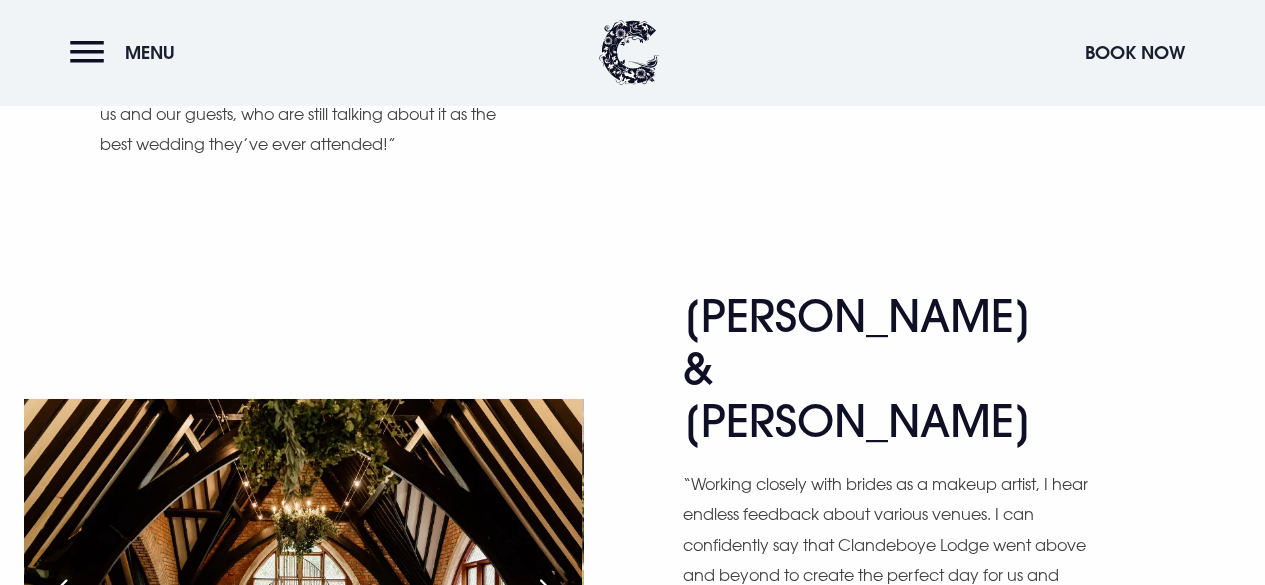 click at bounding box center [59, 595] 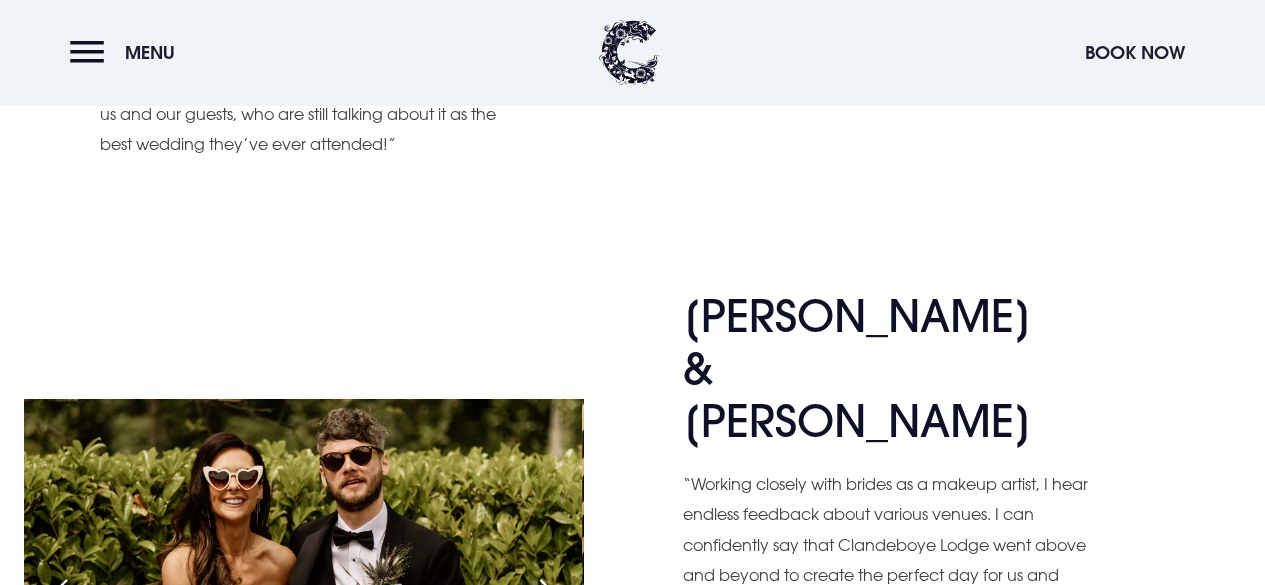 click at bounding box center [59, 595] 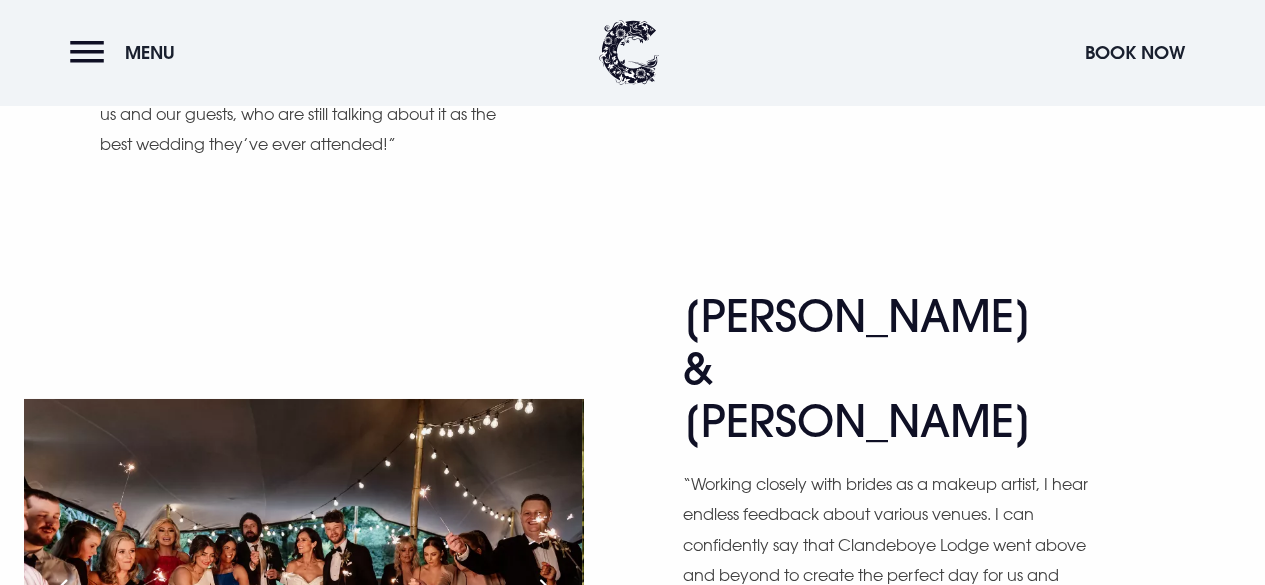 click at bounding box center (548, 595) 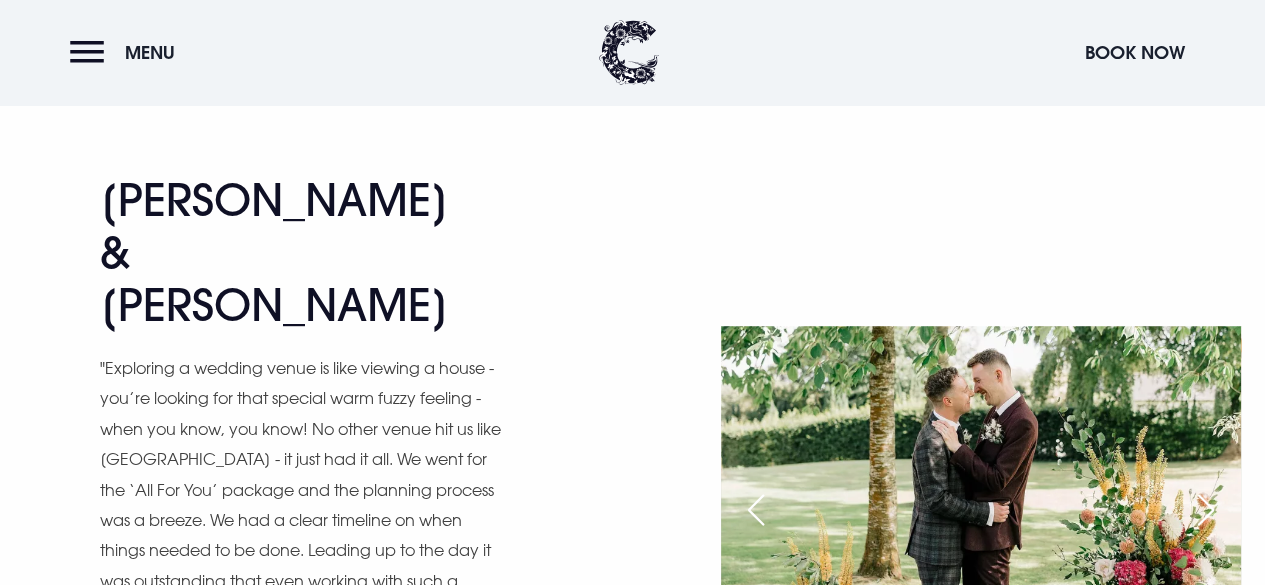 scroll, scrollTop: 8148, scrollLeft: 0, axis: vertical 